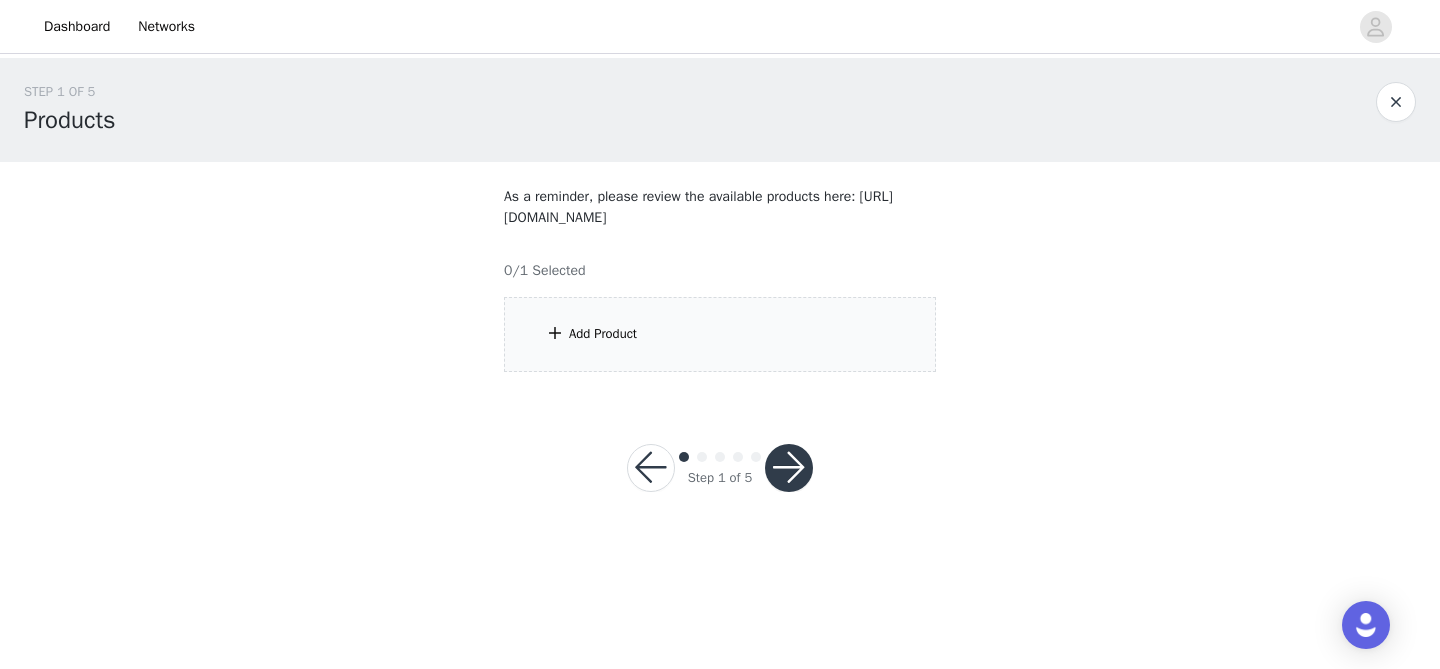scroll, scrollTop: 0, scrollLeft: 0, axis: both 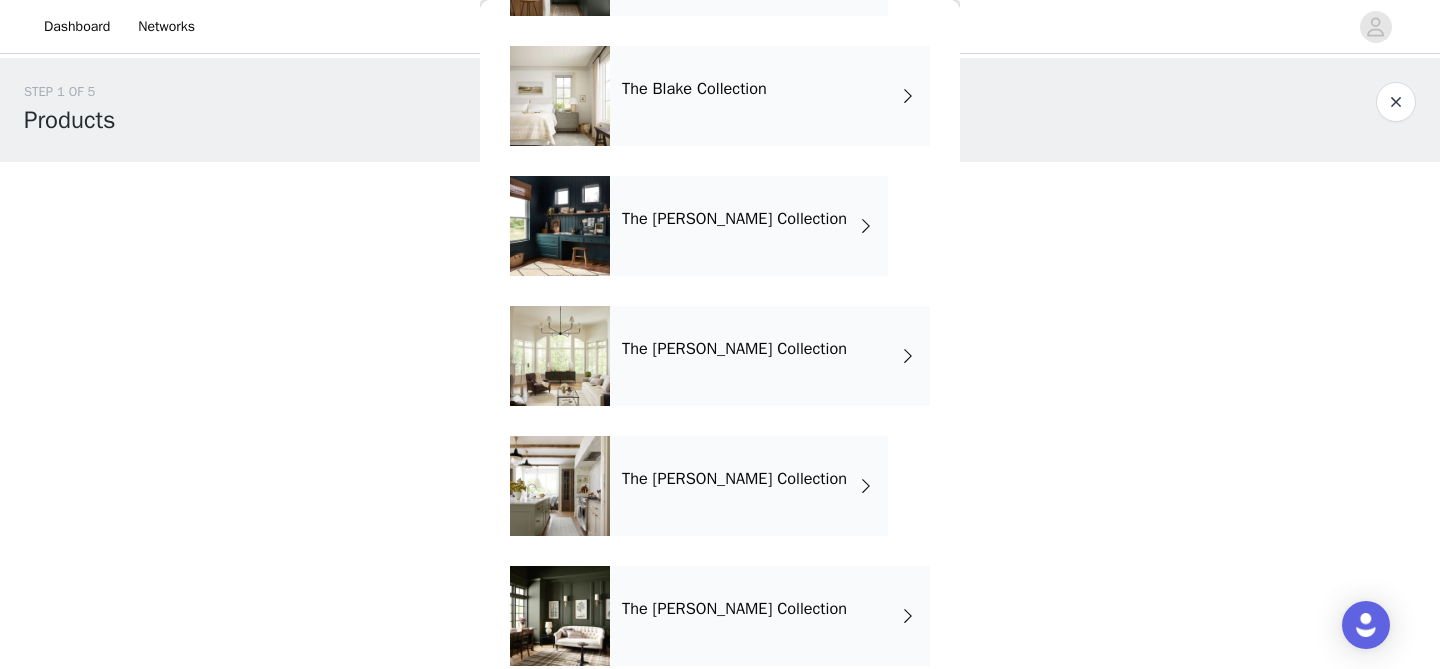 click on "The Chris Collection" at bounding box center [770, 356] 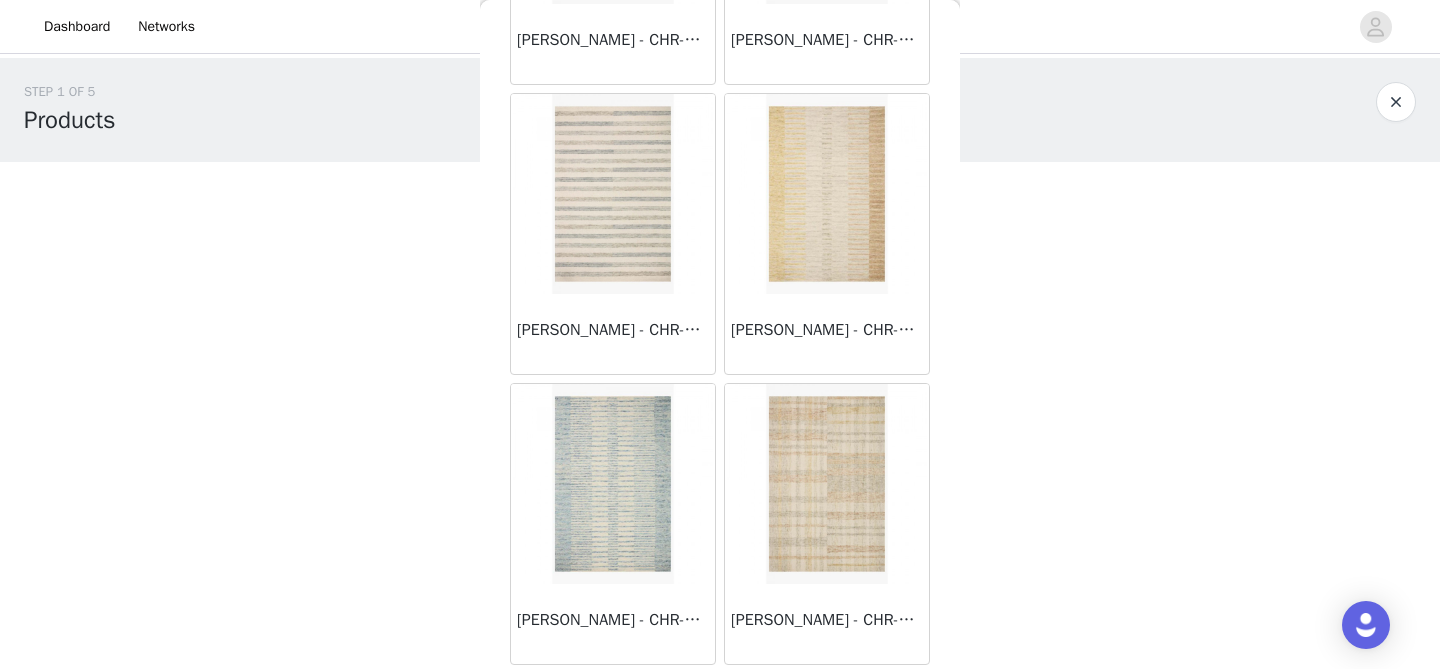 scroll, scrollTop: 0, scrollLeft: 0, axis: both 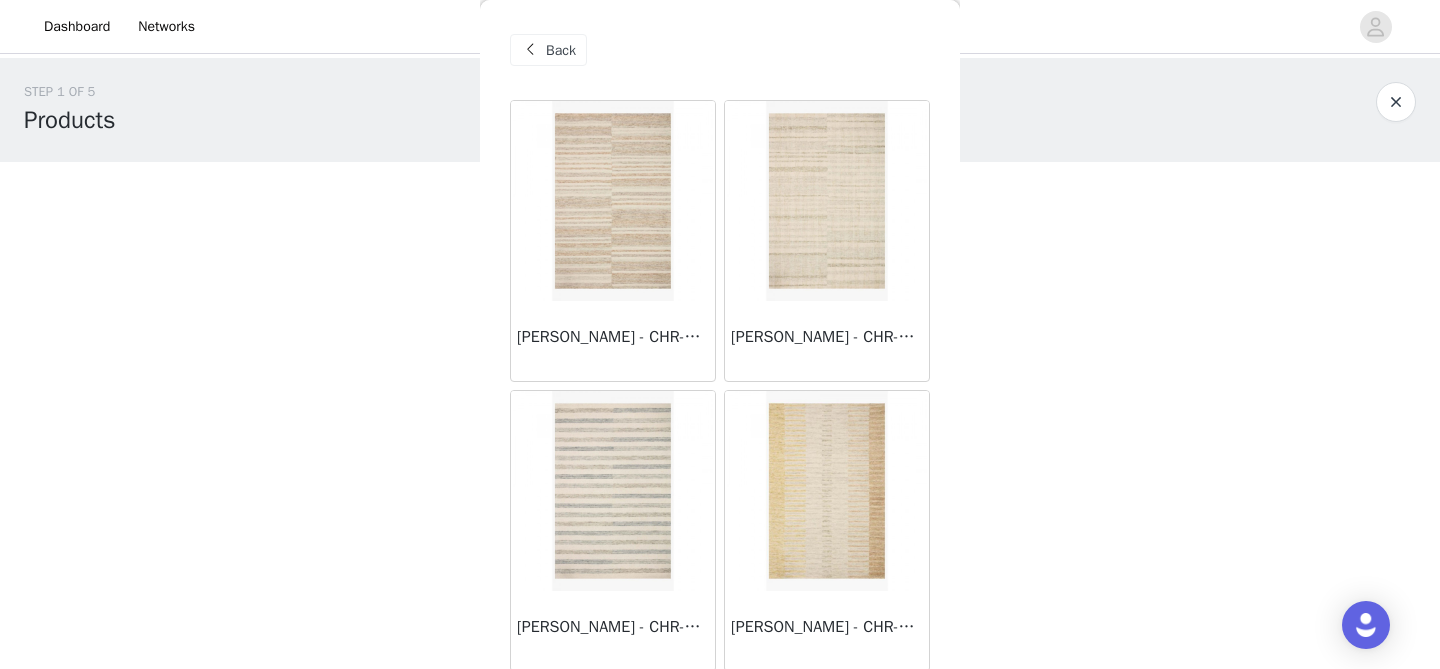 click on "Back" at bounding box center [561, 50] 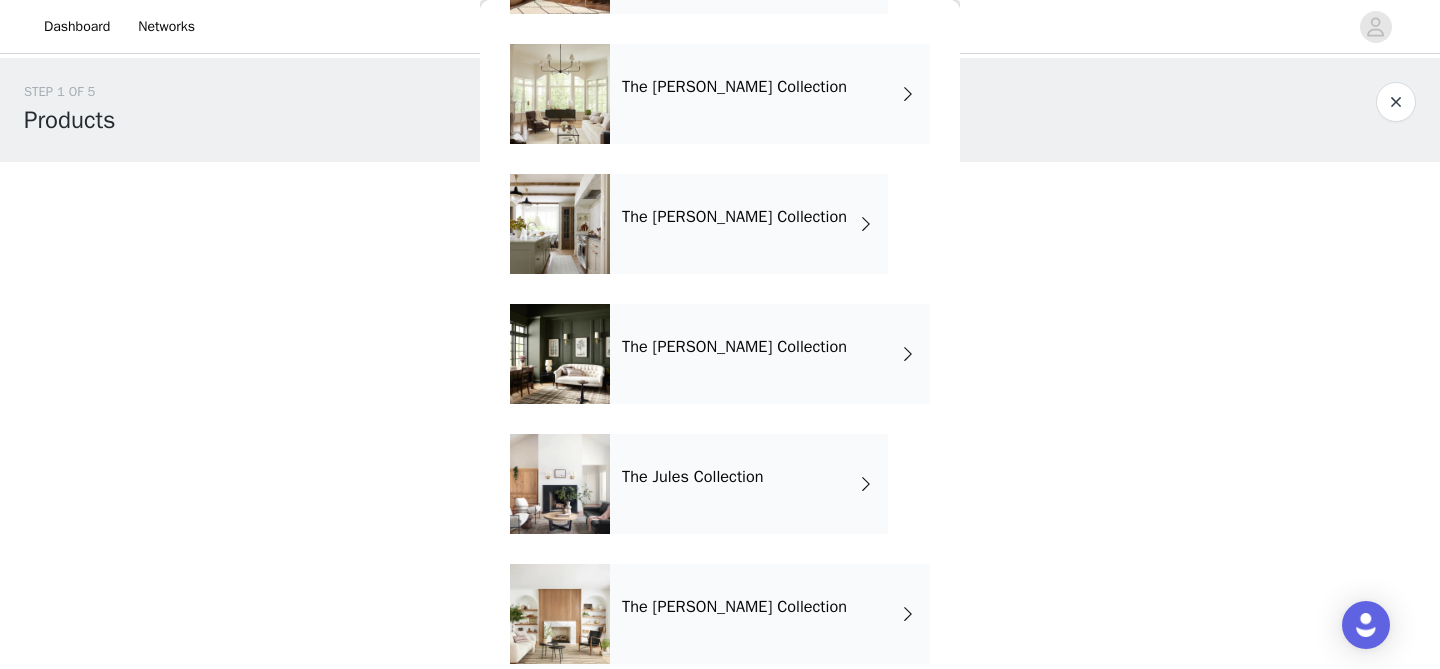 scroll, scrollTop: 2535, scrollLeft: 0, axis: vertical 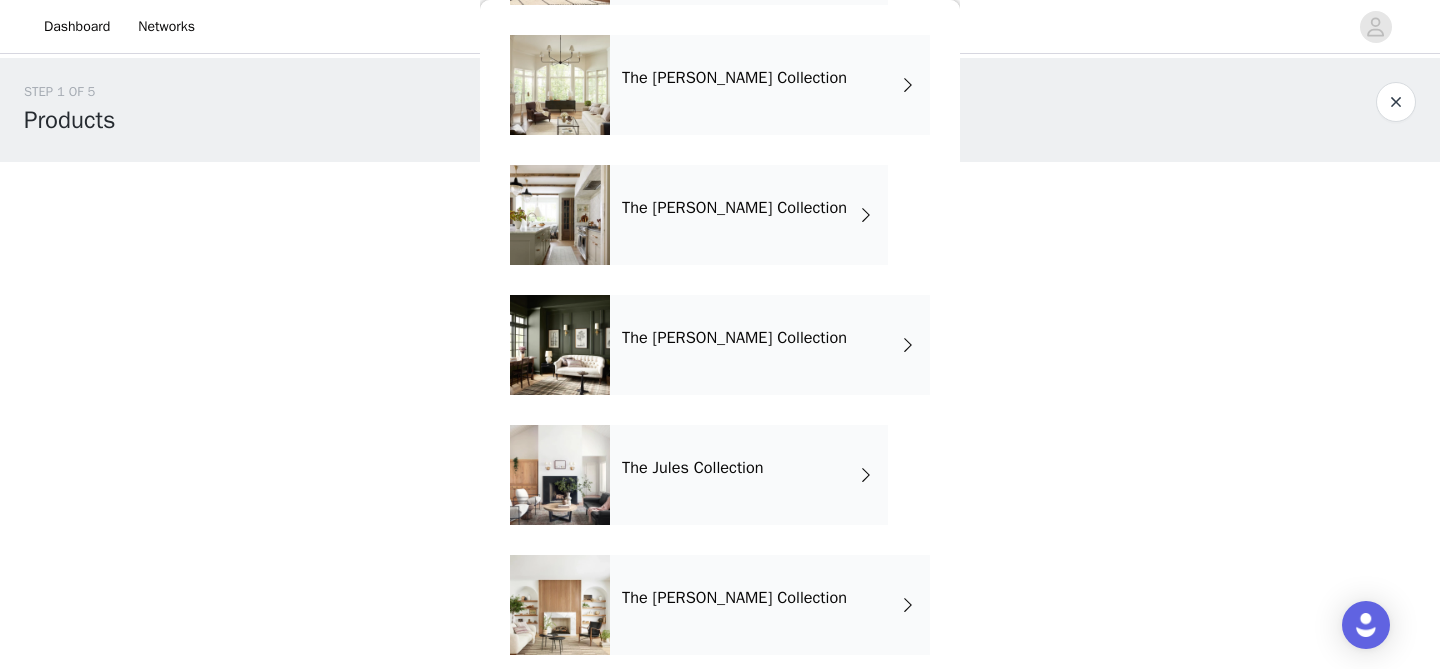 click on "The Francis Collection" at bounding box center (734, 208) 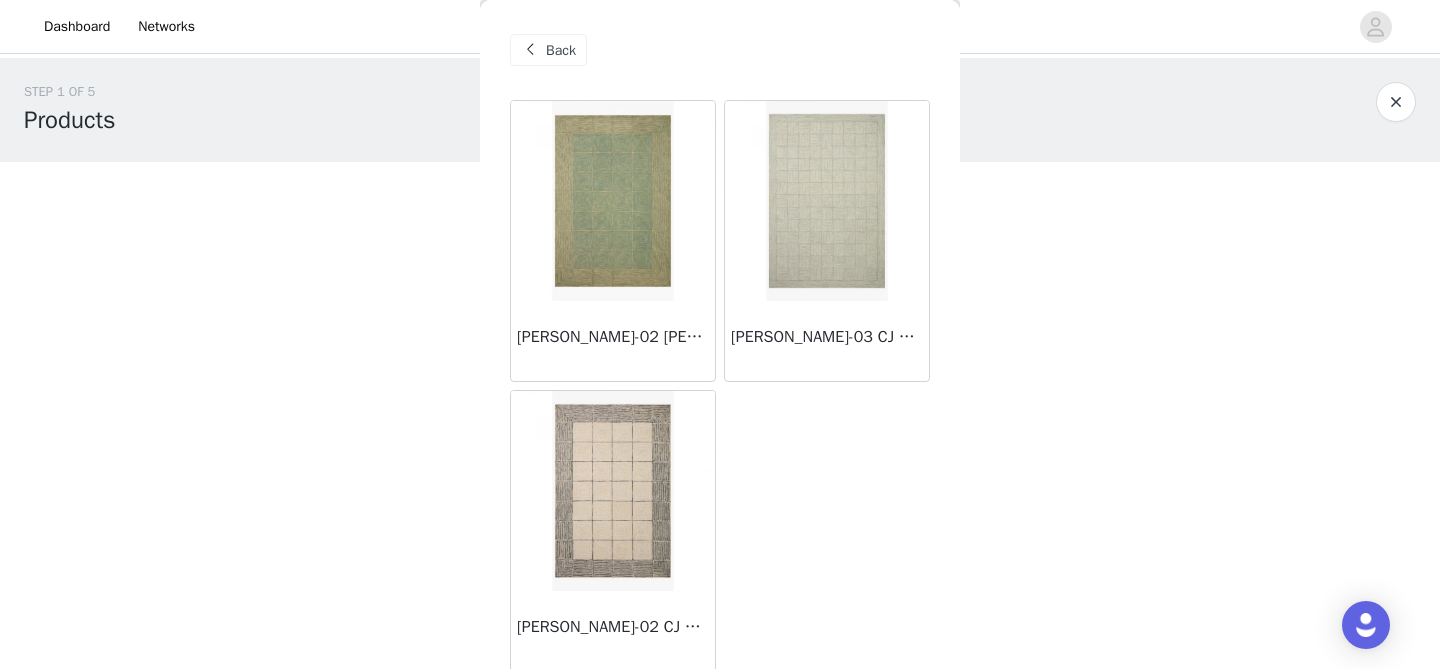 scroll, scrollTop: 7, scrollLeft: 0, axis: vertical 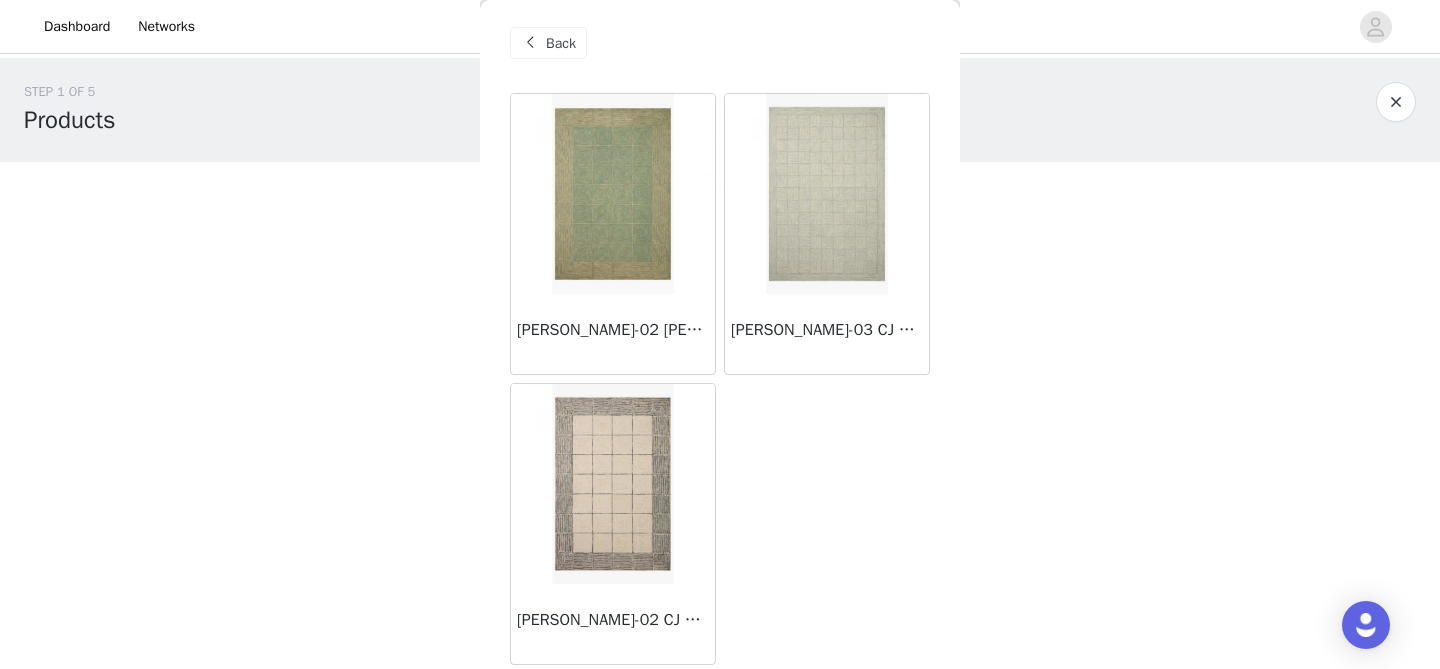 click on "Back" at bounding box center [561, 43] 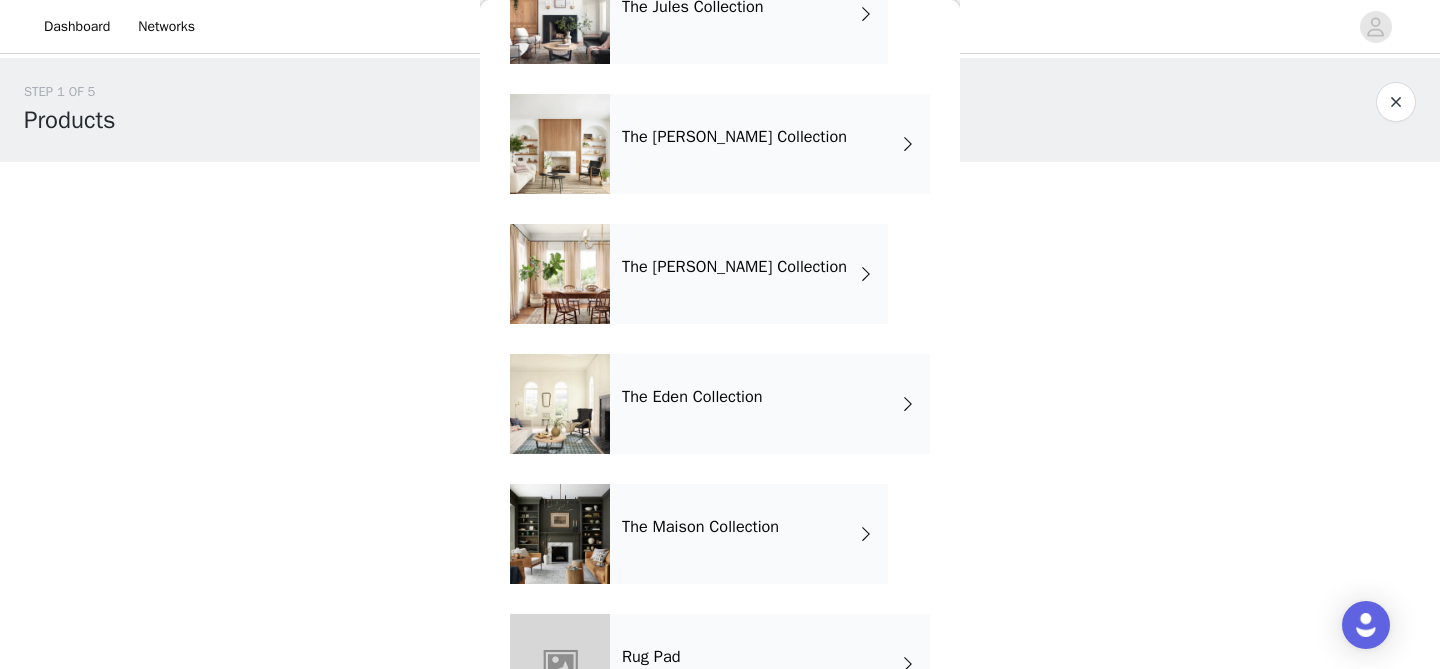scroll, scrollTop: 2999, scrollLeft: 0, axis: vertical 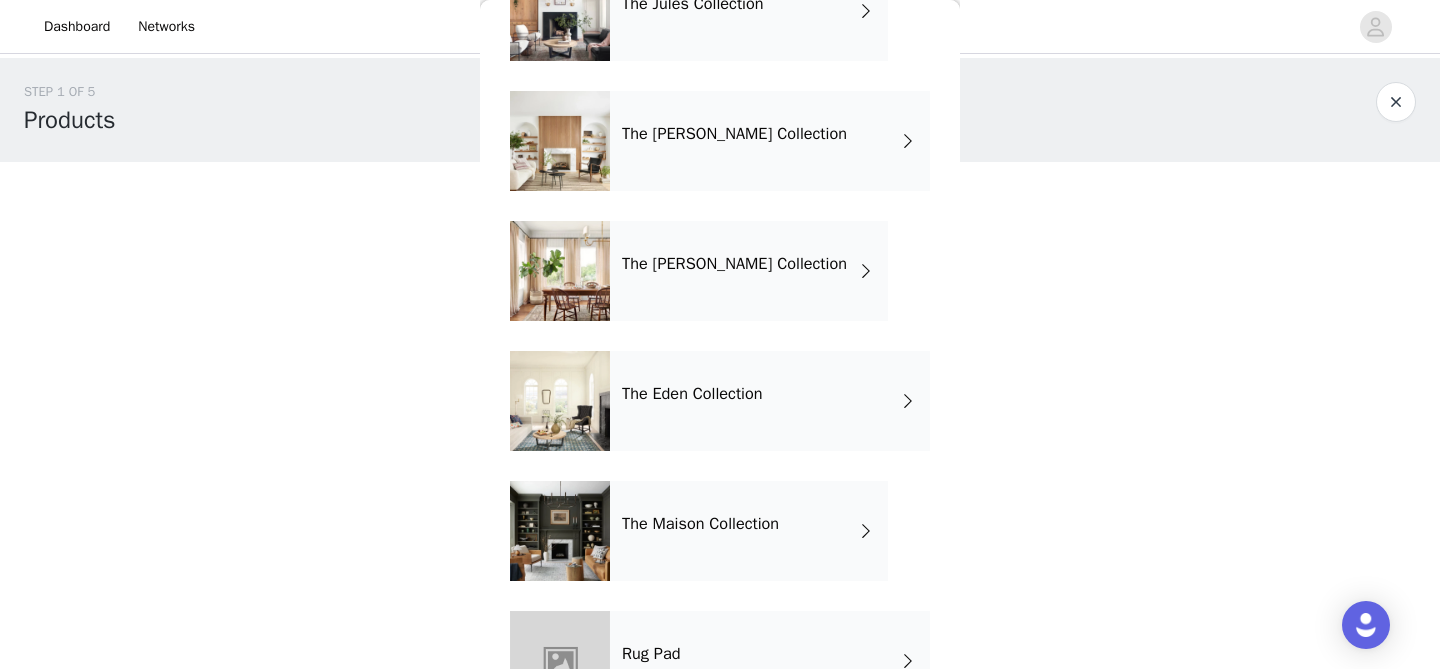 click on "The Polly Collection" at bounding box center (734, 134) 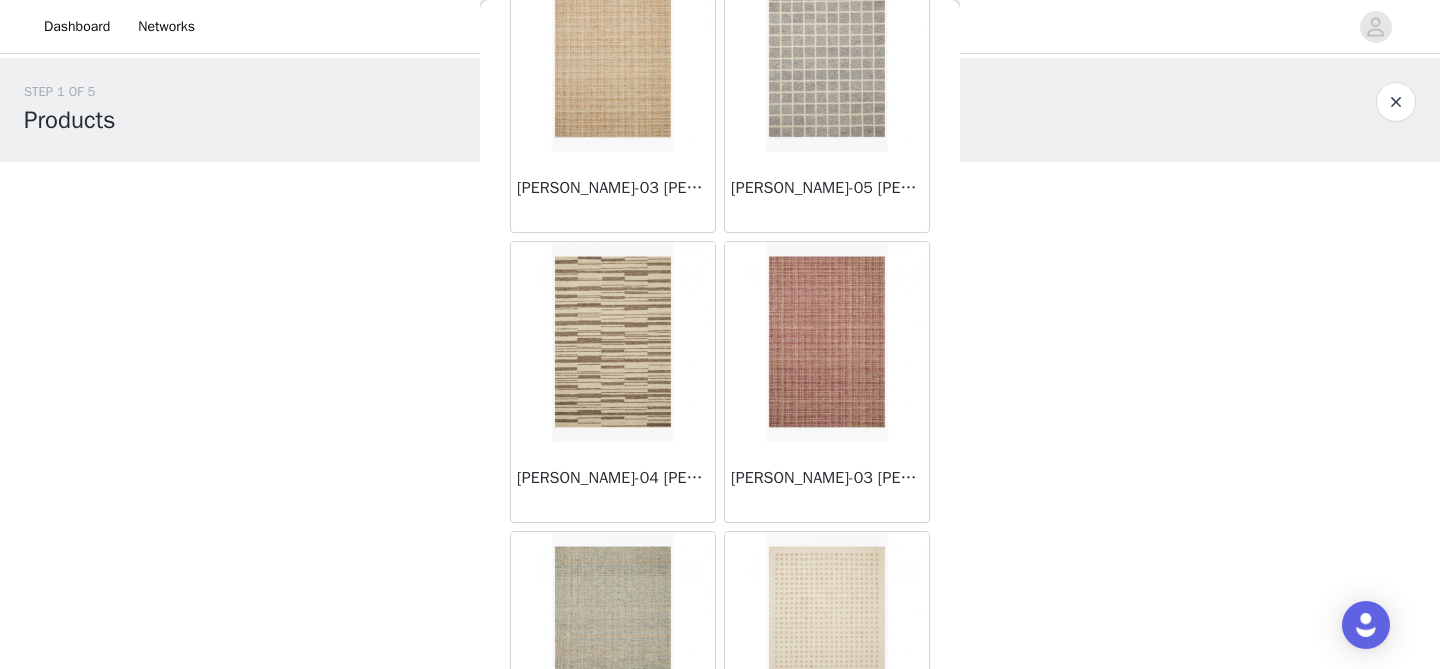 scroll, scrollTop: 0, scrollLeft: 0, axis: both 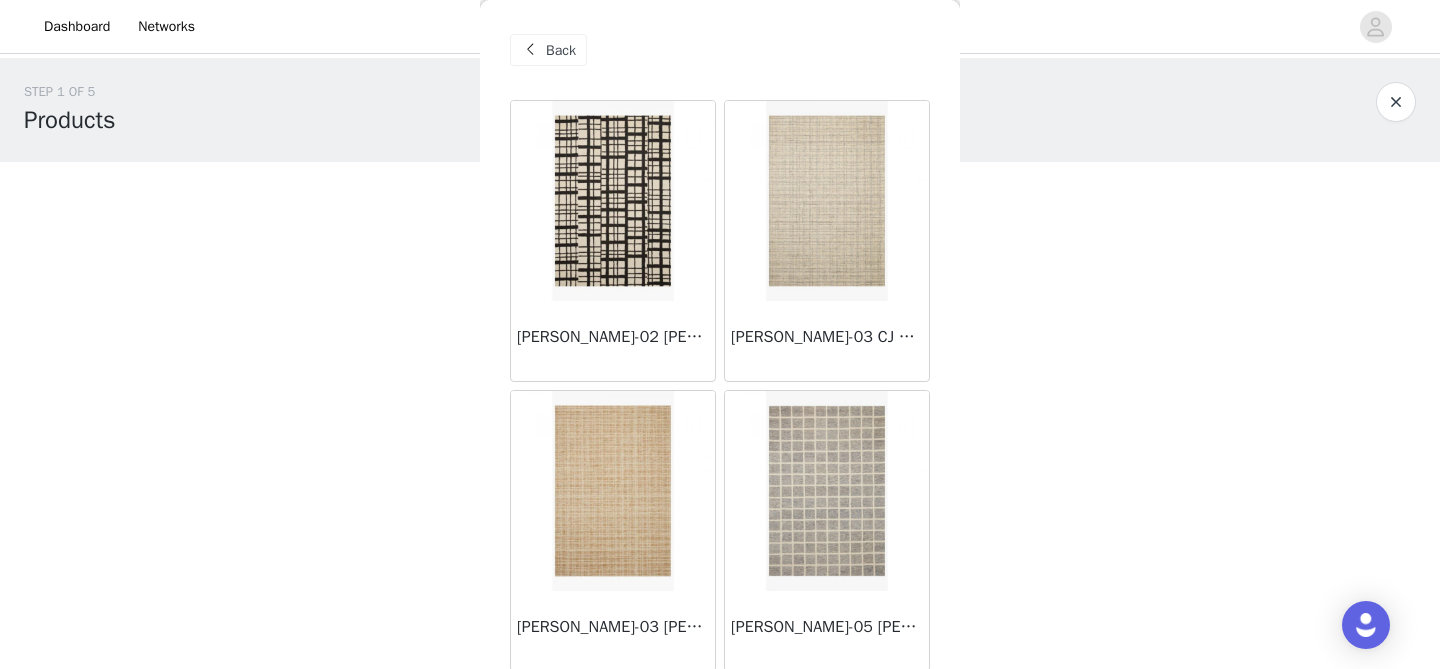 click on "Back" at bounding box center [561, 50] 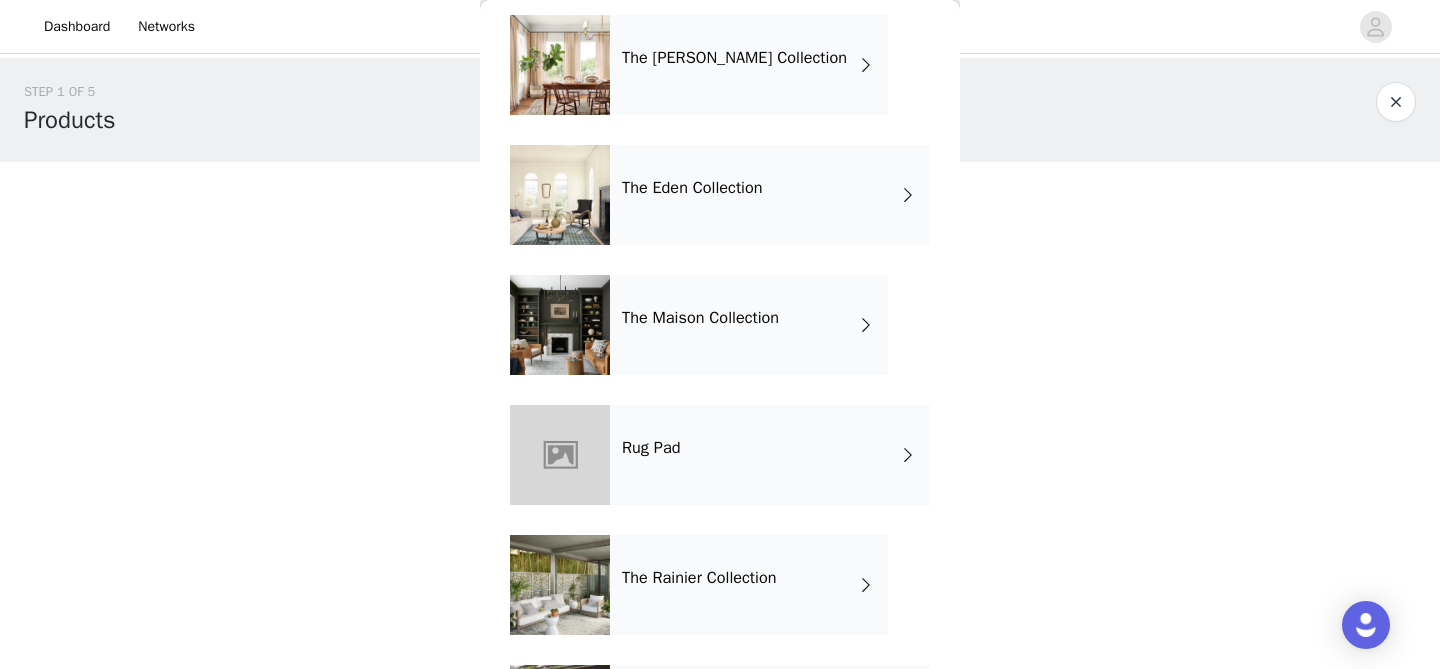 scroll, scrollTop: 3207, scrollLeft: 0, axis: vertical 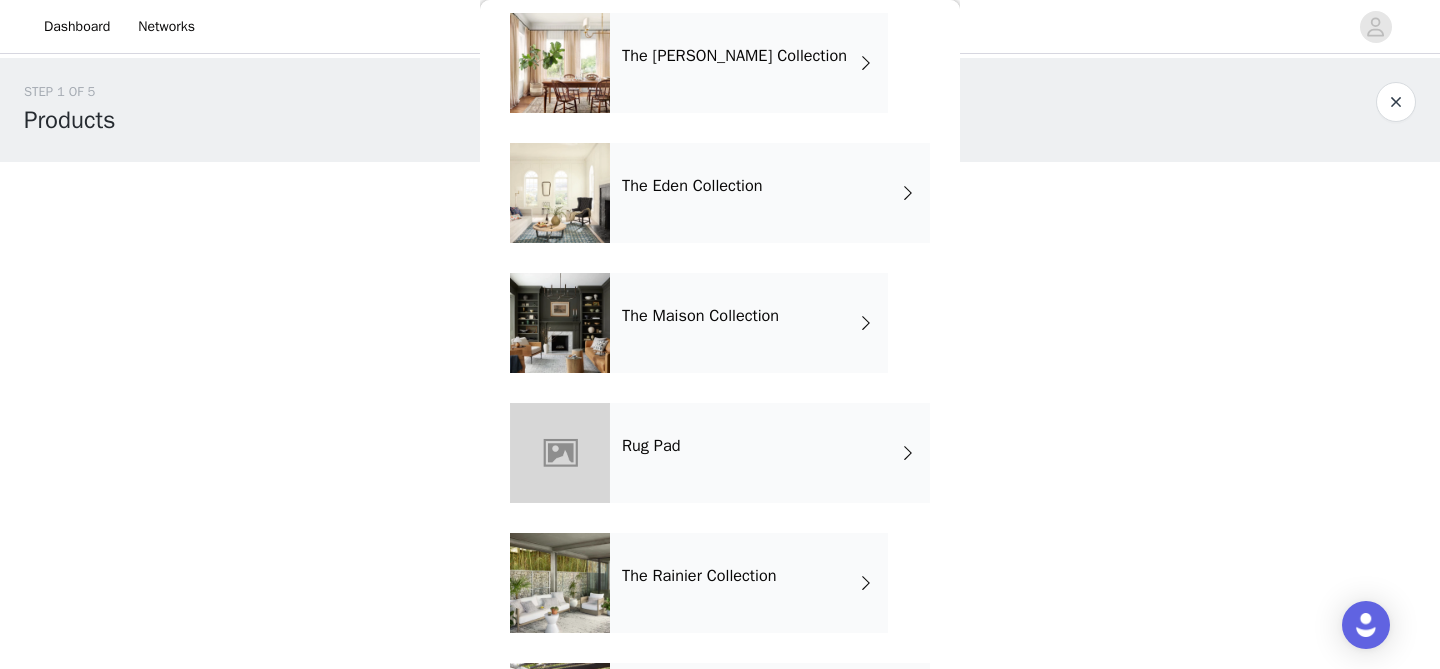 click on "The Eden Collection" at bounding box center [770, 193] 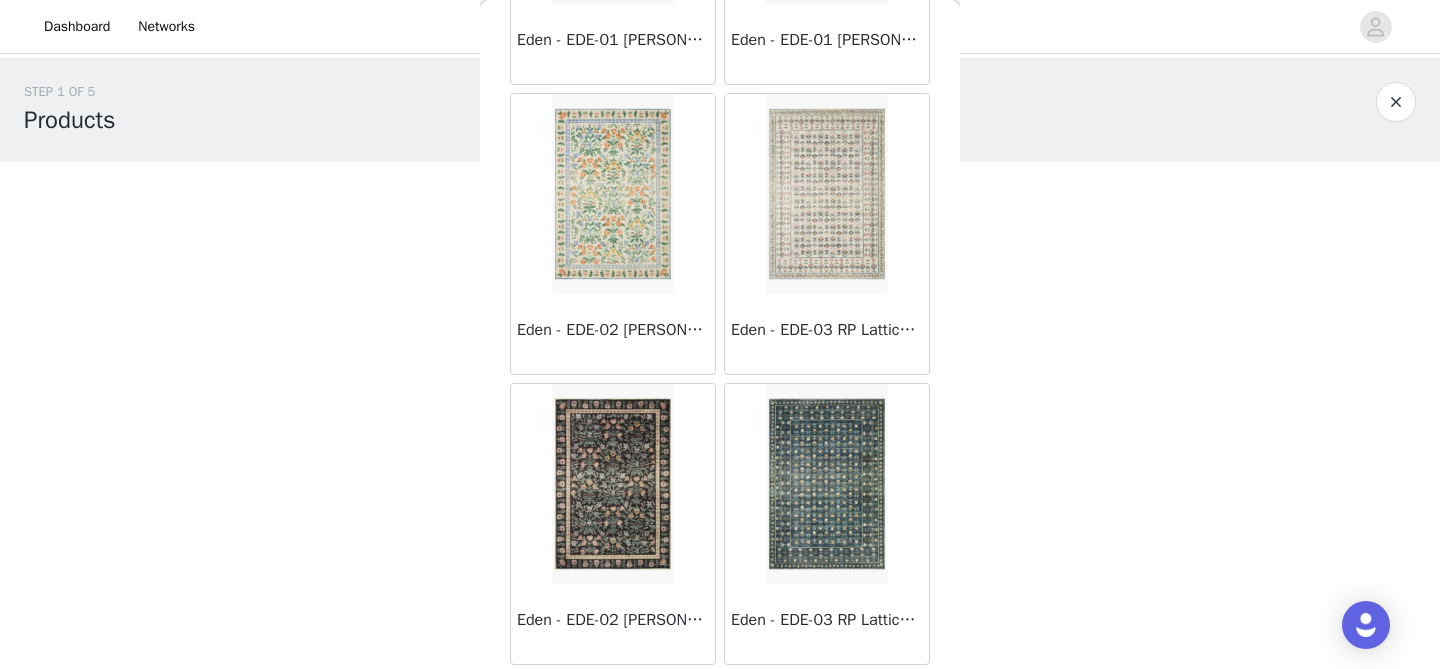 scroll, scrollTop: 0, scrollLeft: 0, axis: both 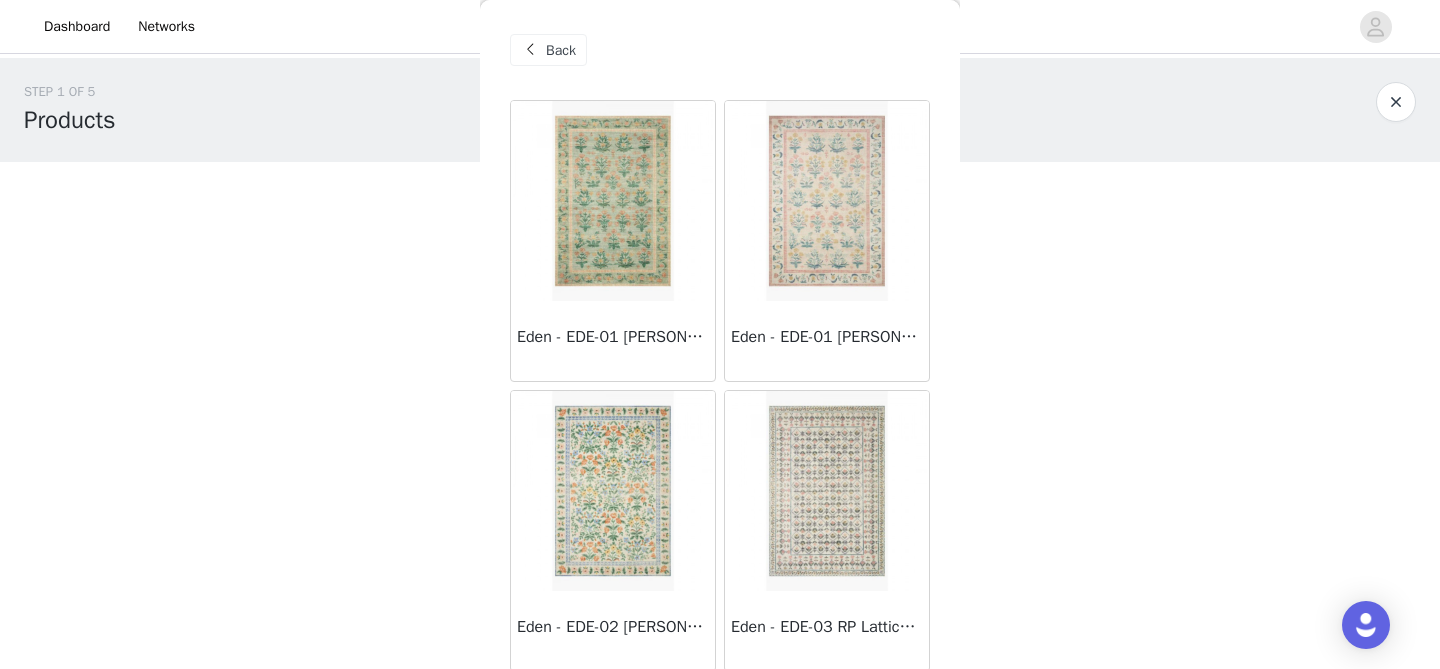 click on "Back" at bounding box center [548, 50] 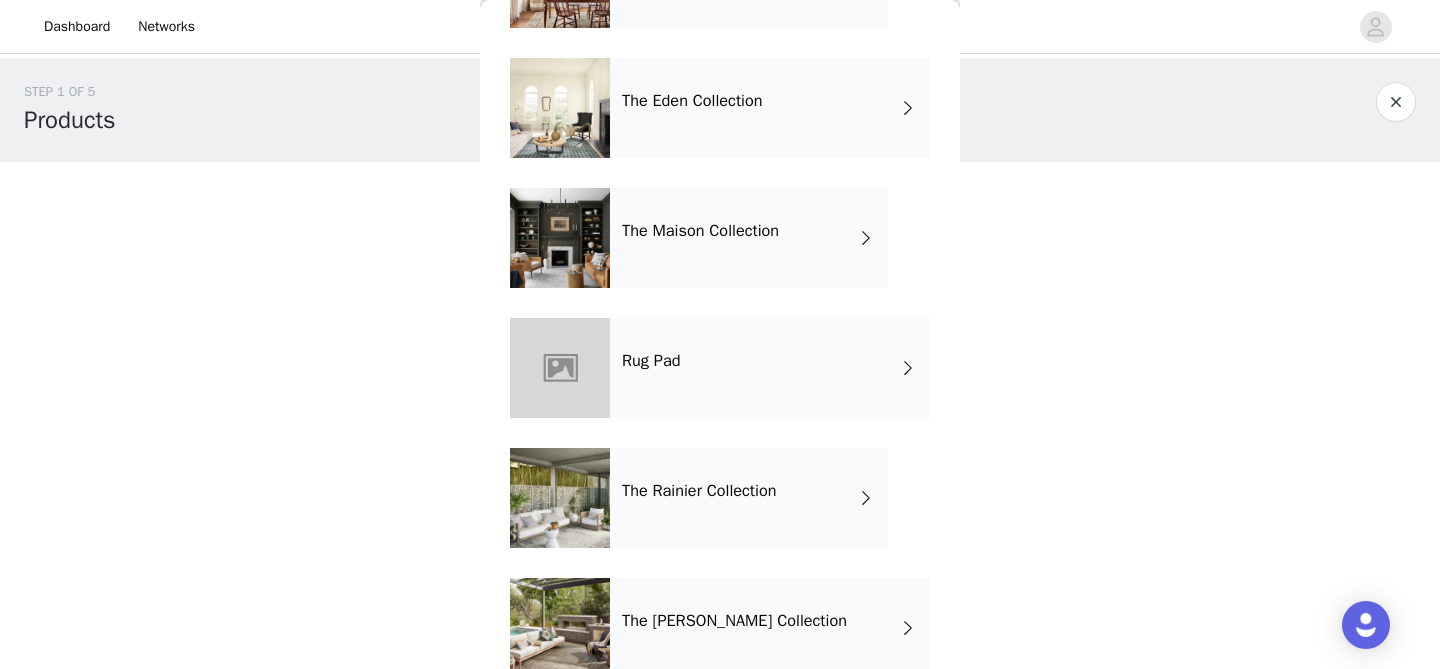 scroll, scrollTop: 3294, scrollLeft: 0, axis: vertical 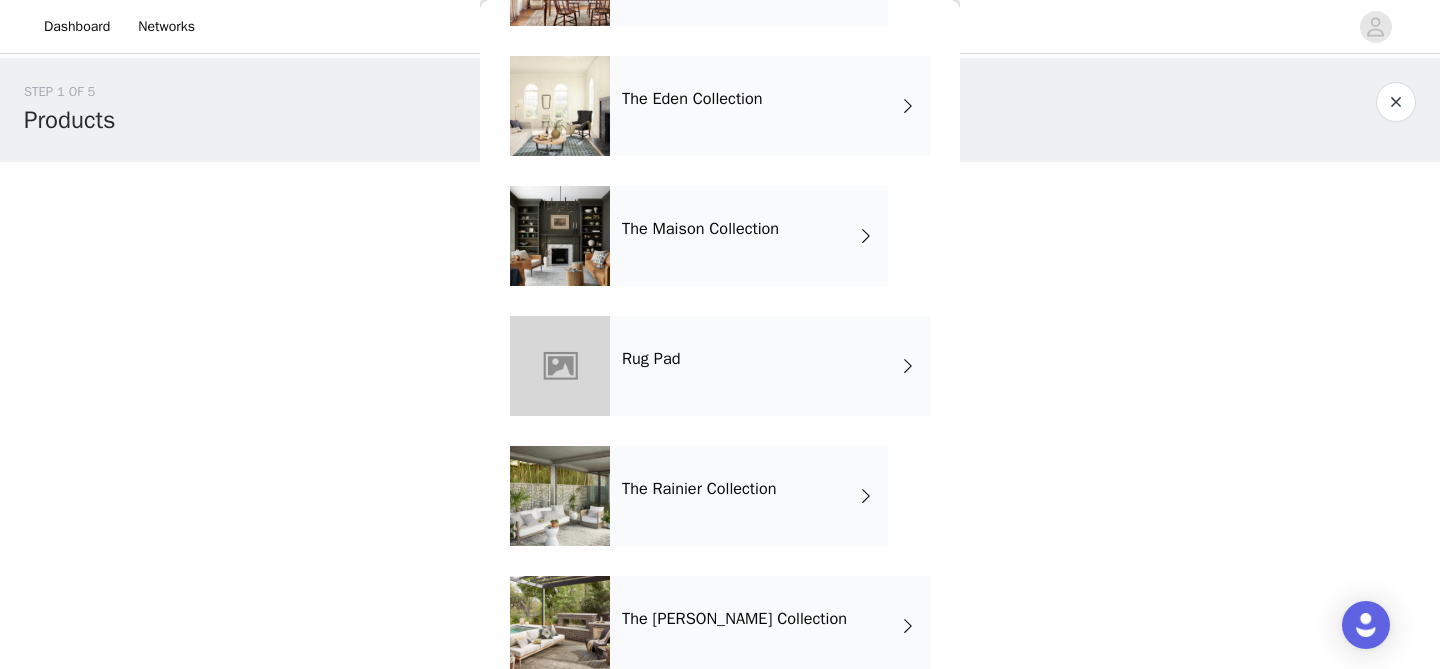 click on "The Maison Collection" at bounding box center (749, 236) 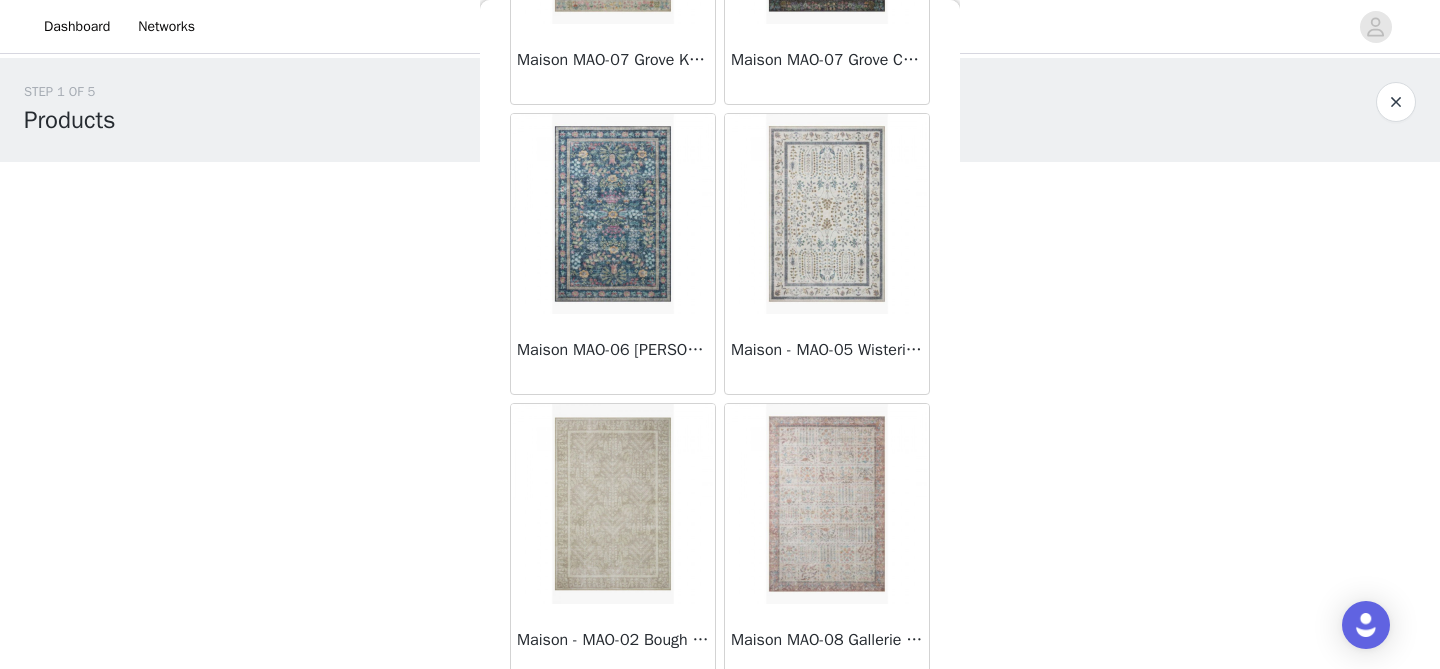 scroll, scrollTop: 0, scrollLeft: 0, axis: both 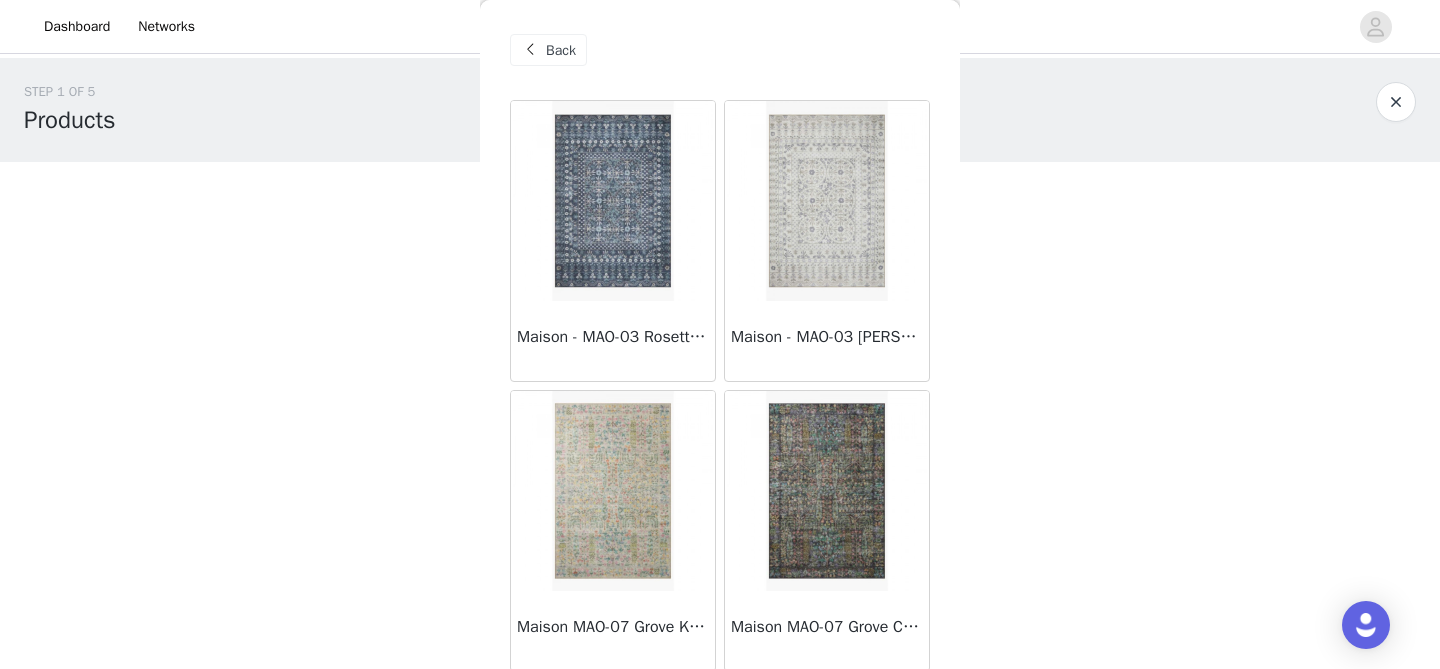 click on "Back" at bounding box center [561, 50] 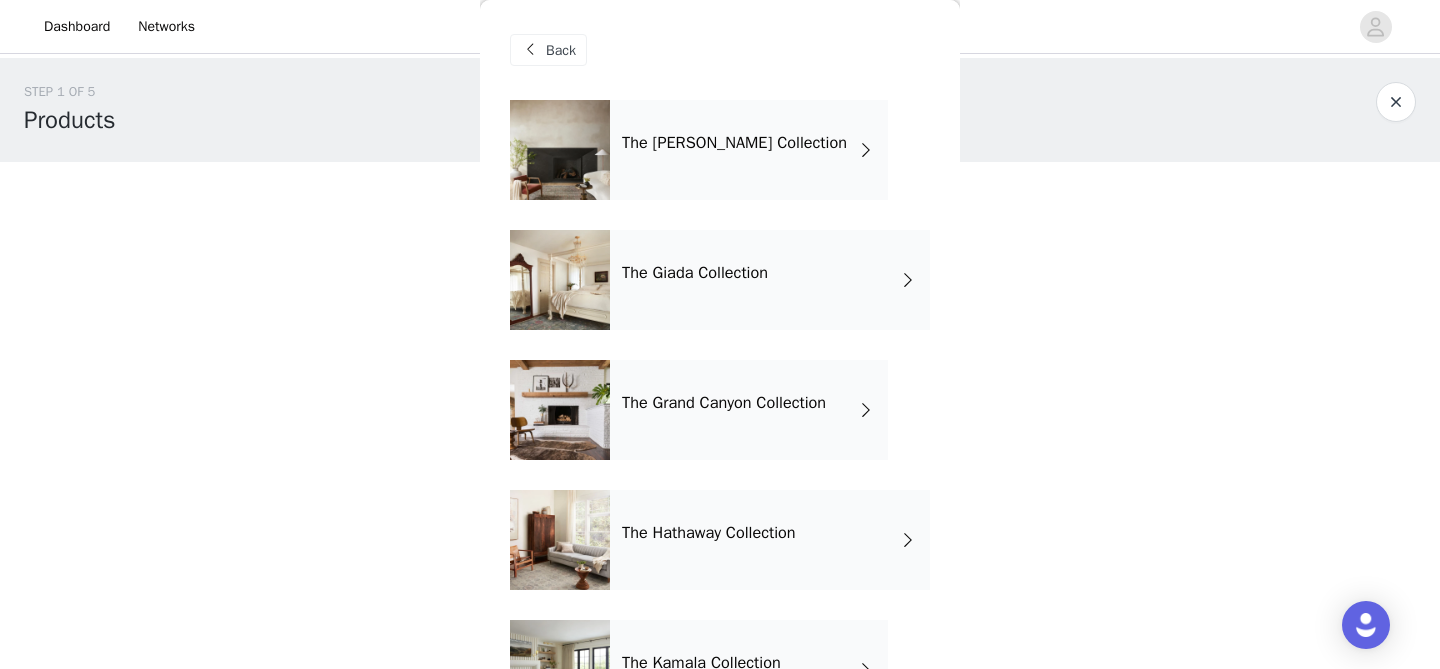 click on "The Adrian Collection" at bounding box center (749, 150) 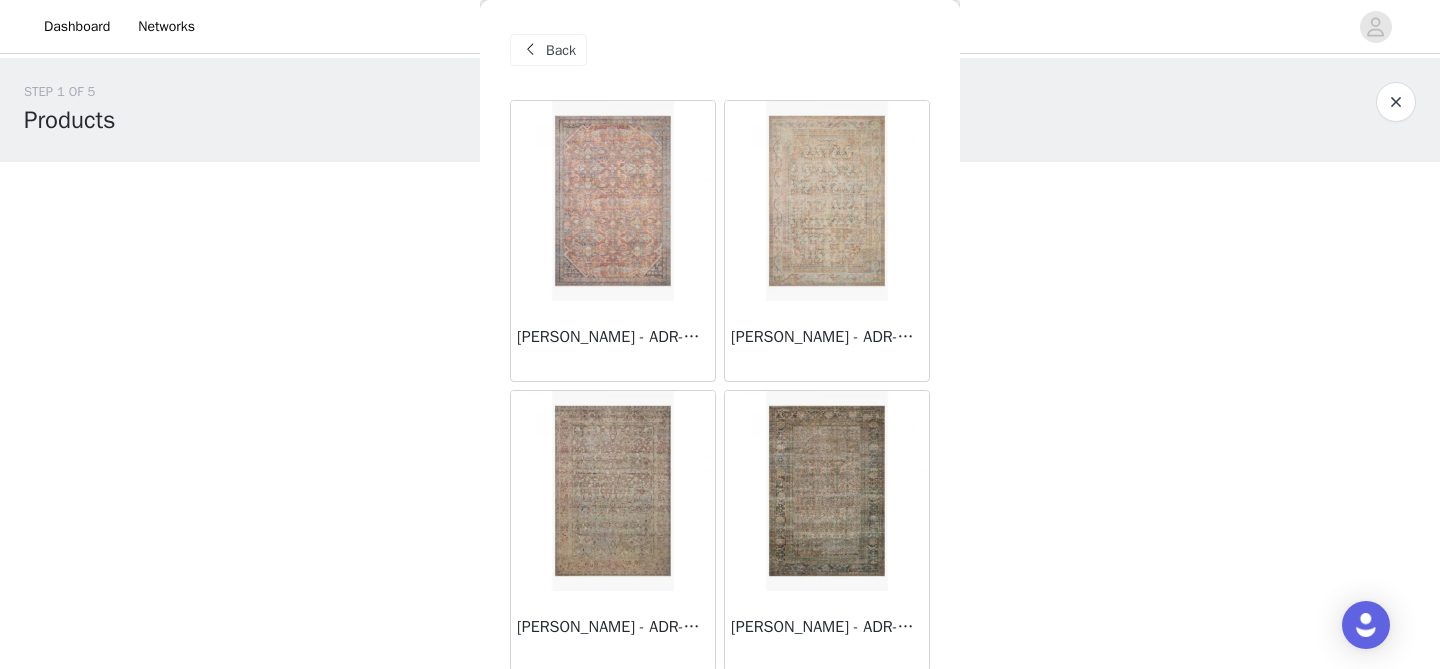 click on "Back" at bounding box center [561, 50] 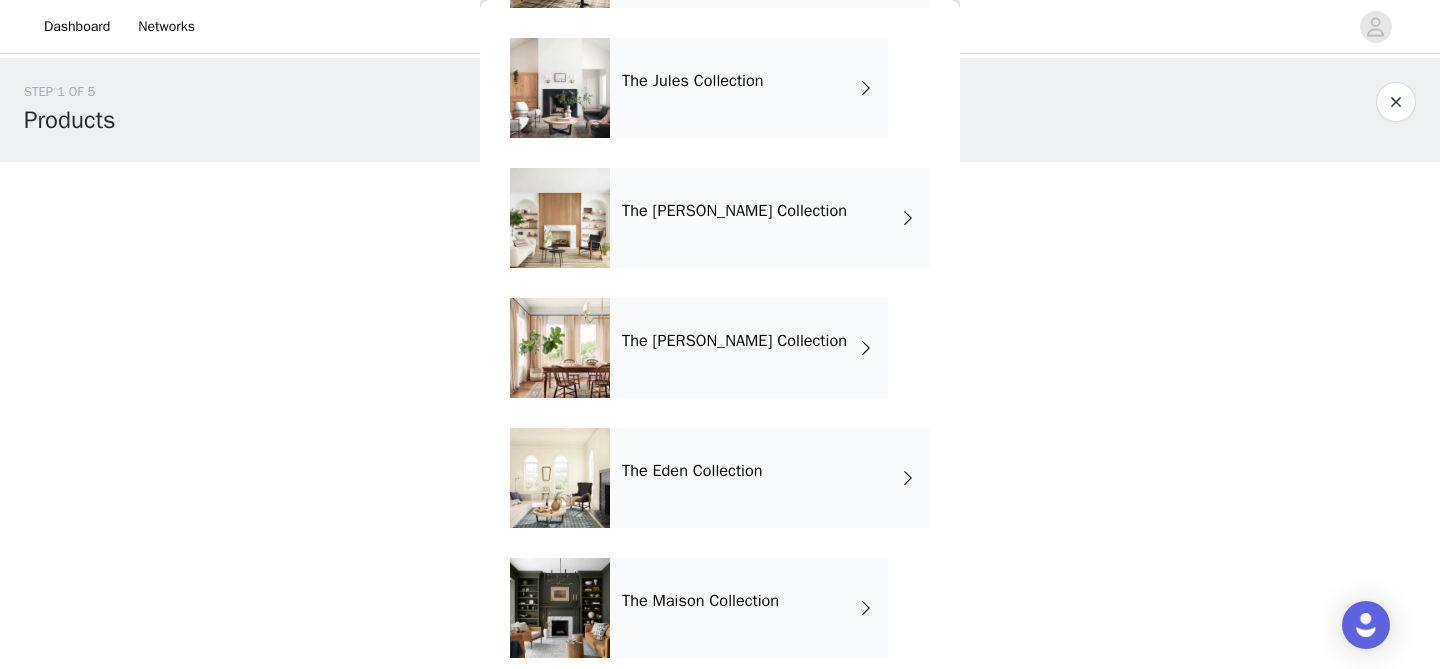 scroll, scrollTop: 2962, scrollLeft: 0, axis: vertical 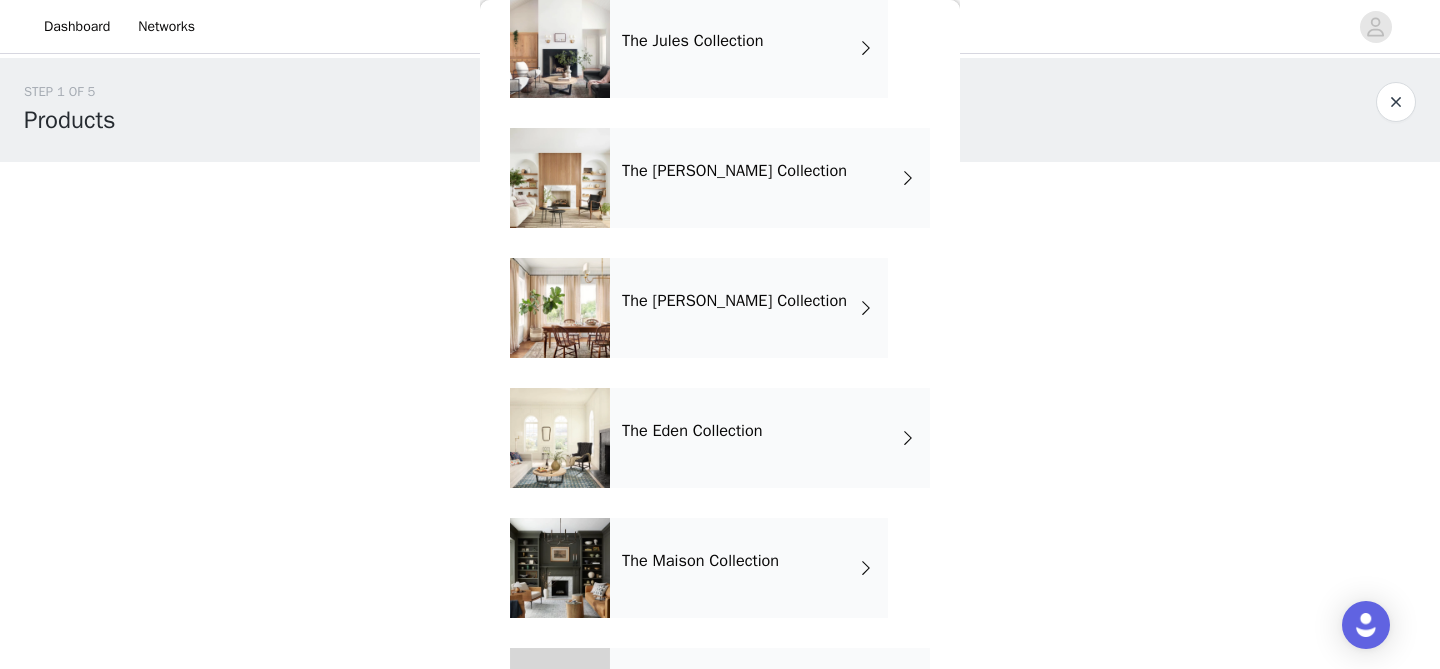 click on "The Rosemarie Collection" at bounding box center [734, 301] 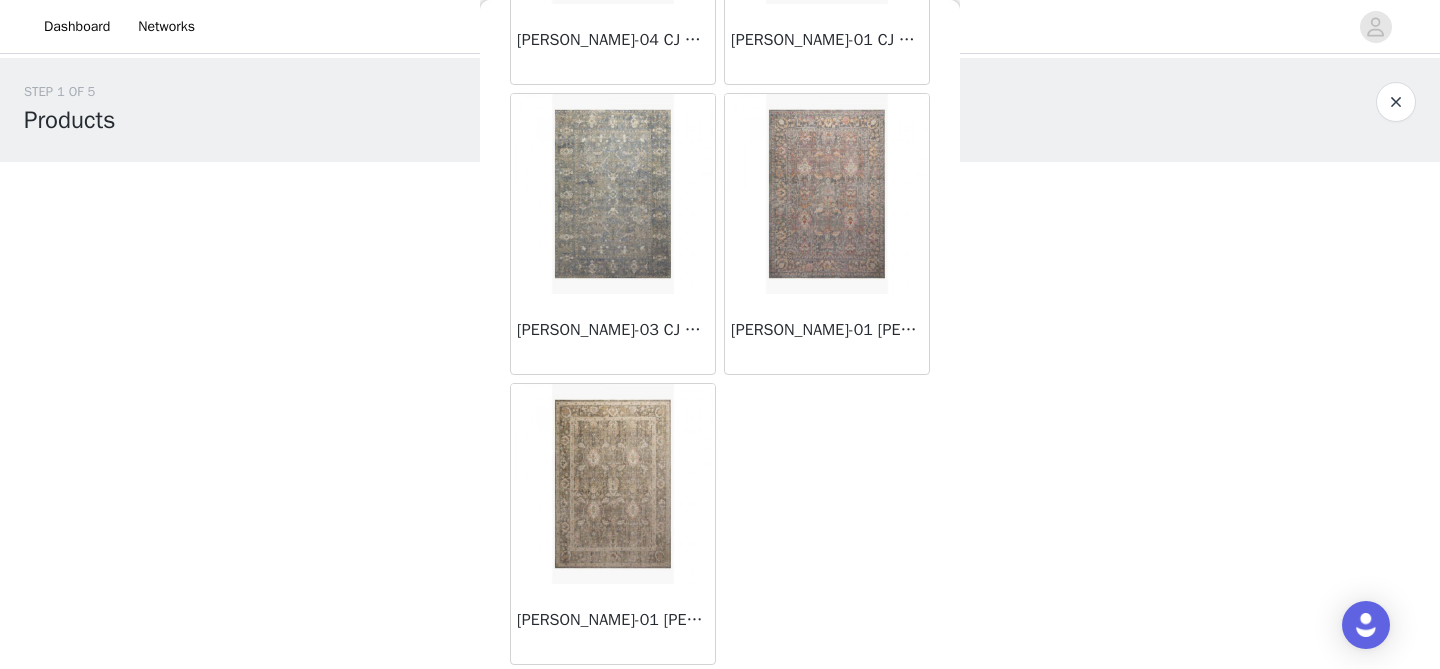 scroll, scrollTop: 0, scrollLeft: 0, axis: both 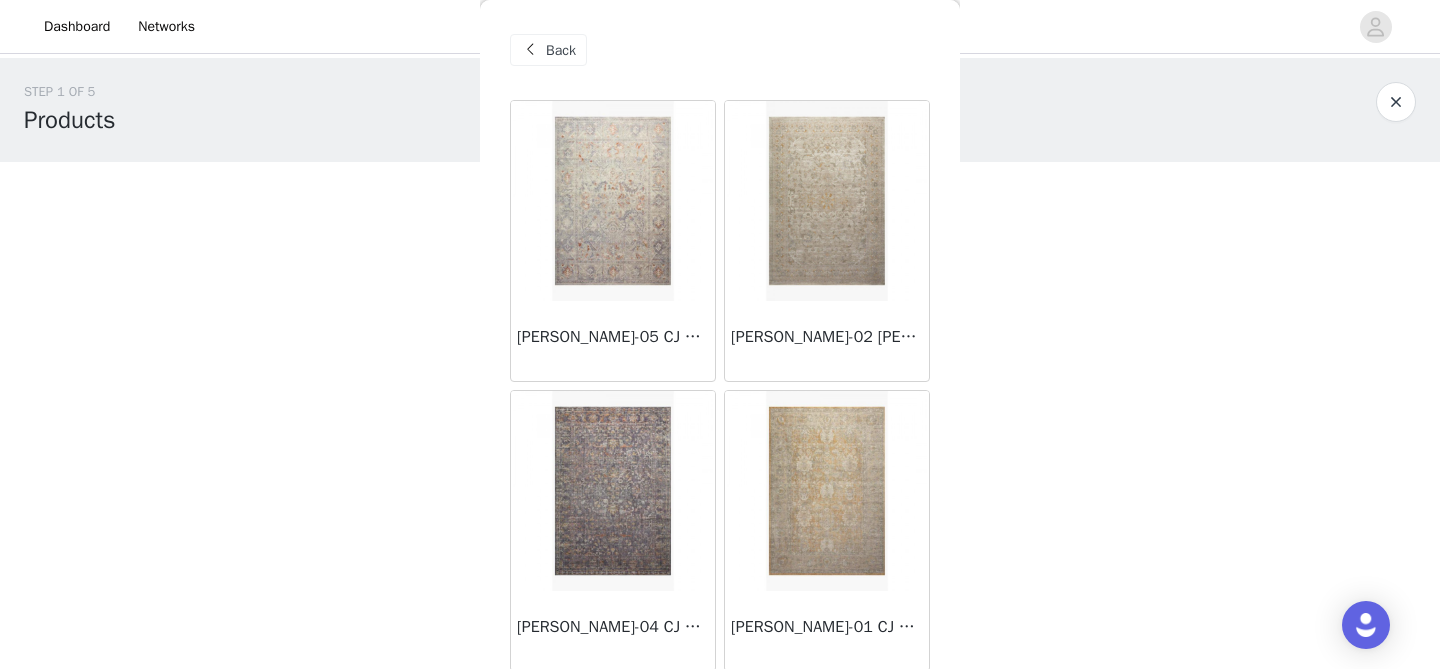 click on "Back" at bounding box center (548, 50) 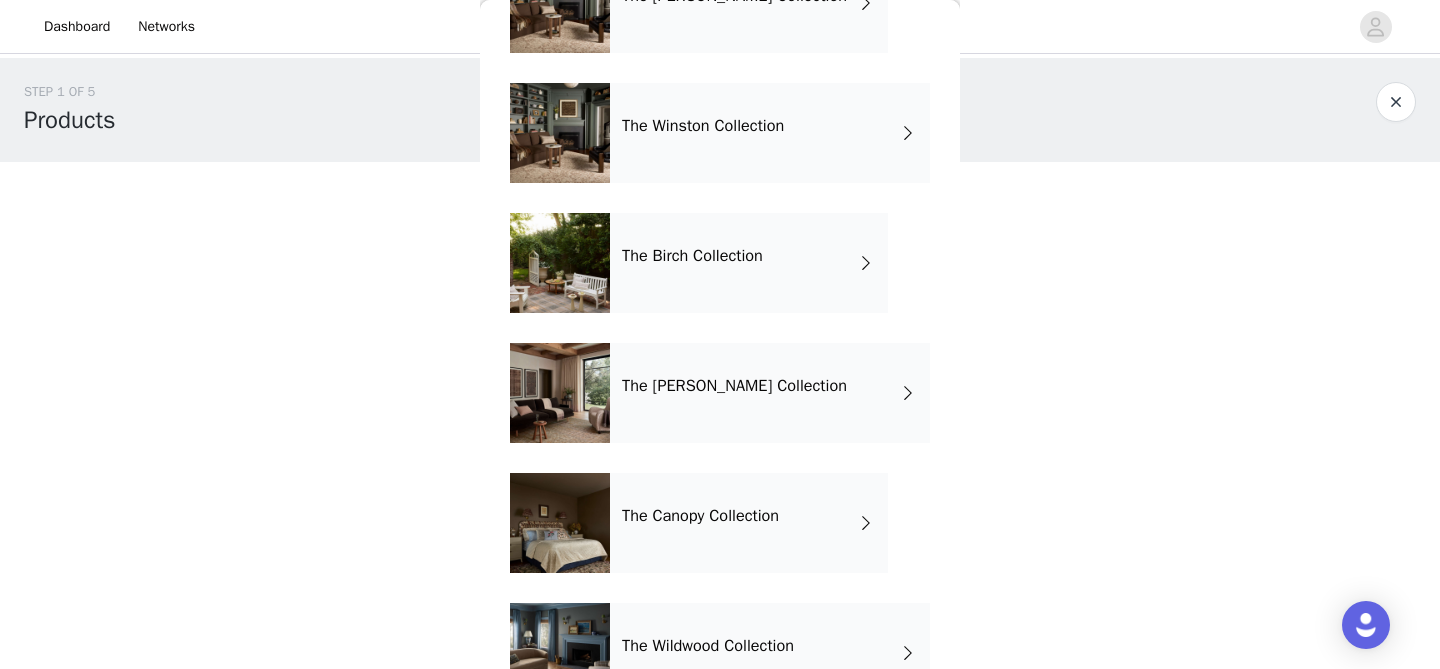 scroll, scrollTop: 9311, scrollLeft: 0, axis: vertical 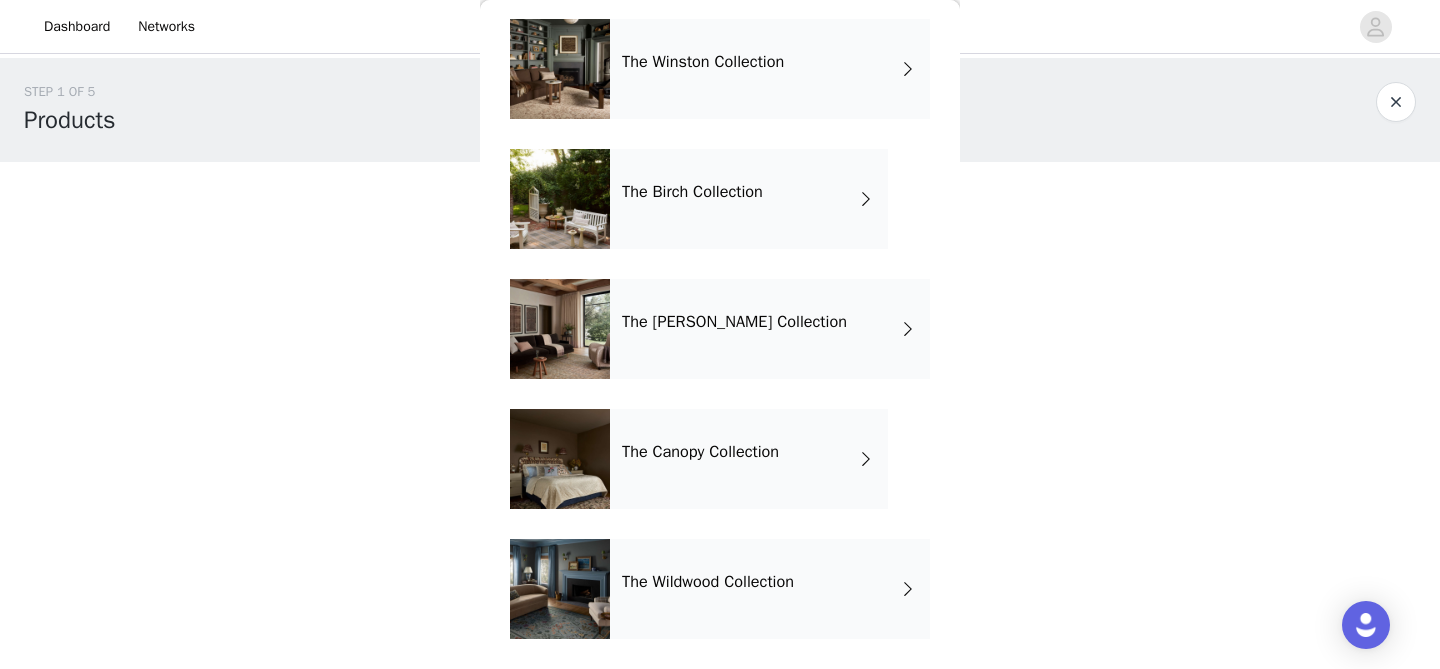 click on "The Molly Collection" at bounding box center [770, 329] 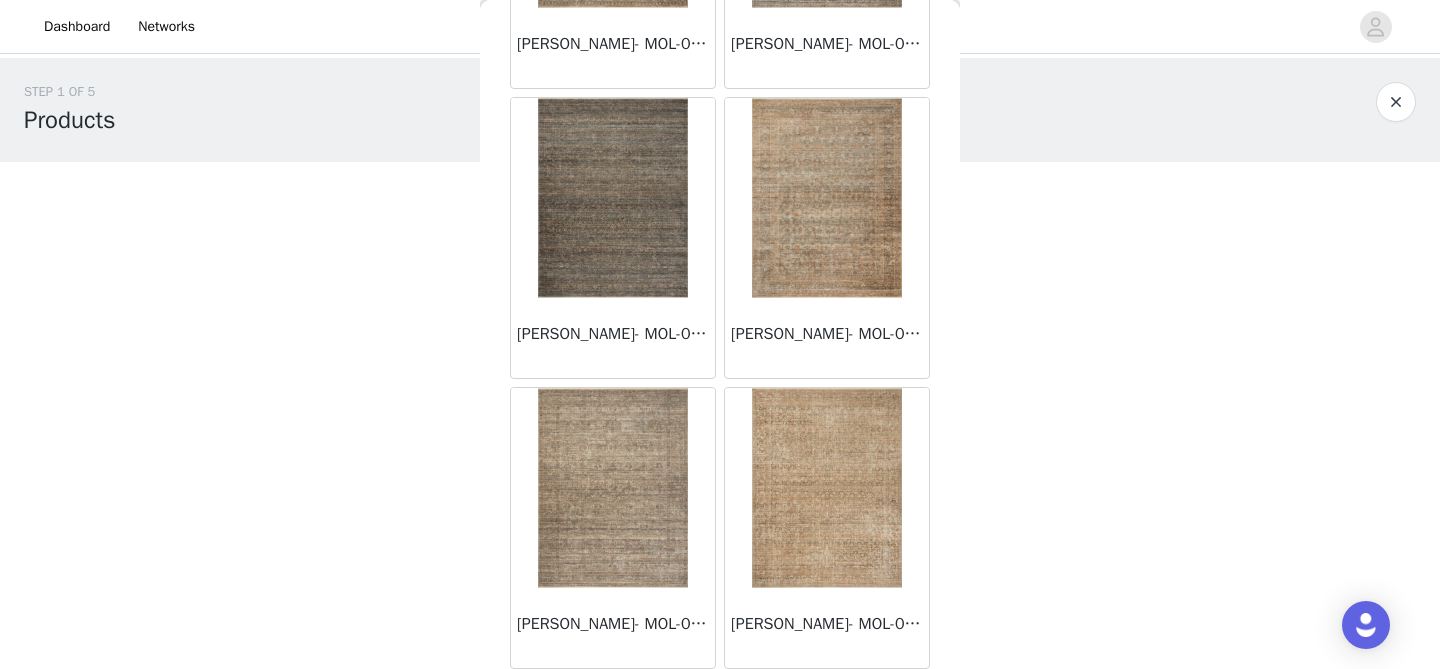 scroll, scrollTop: 0, scrollLeft: 0, axis: both 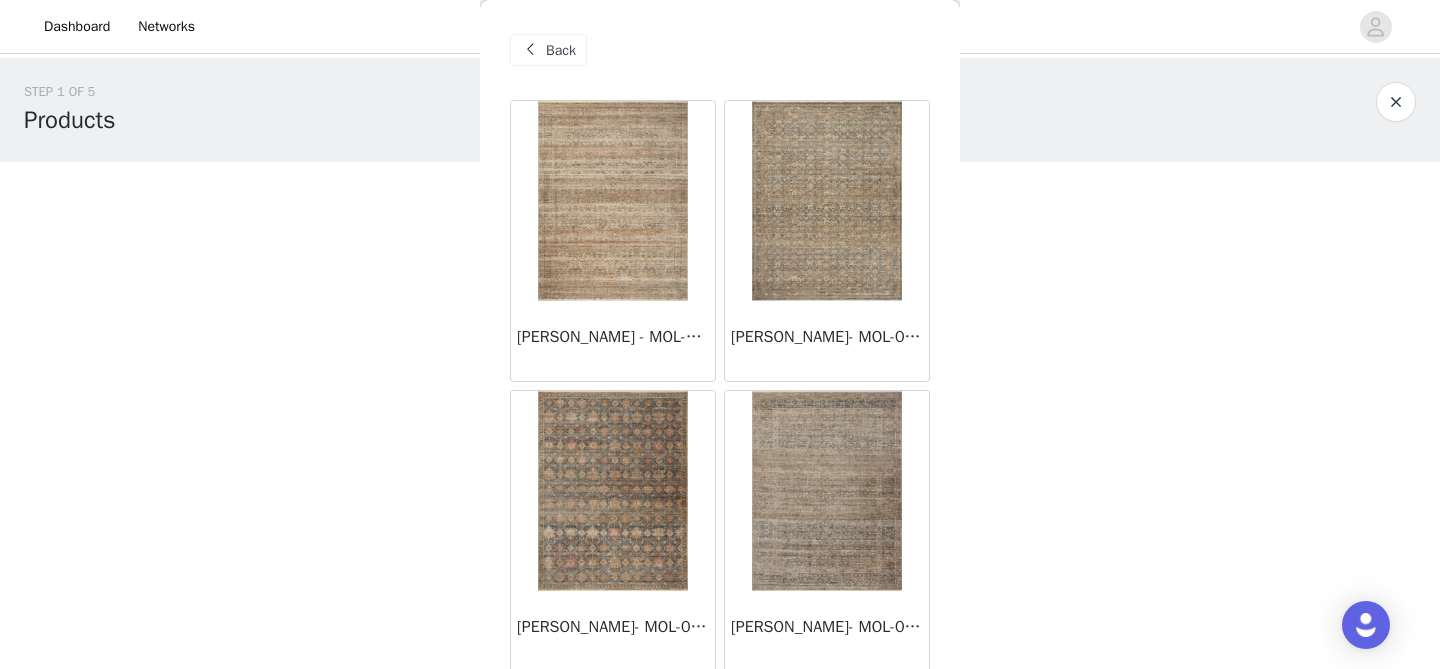 click on "Back" at bounding box center (561, 50) 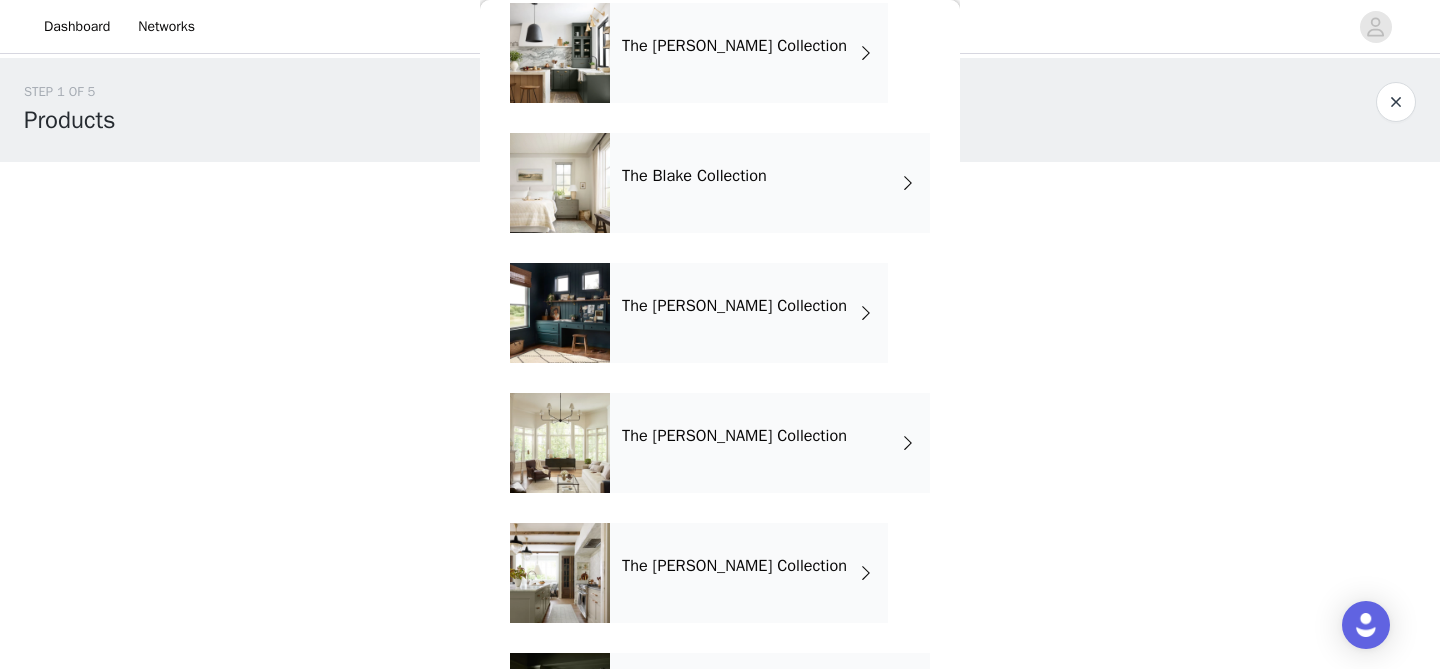 scroll, scrollTop: 2180, scrollLeft: 0, axis: vertical 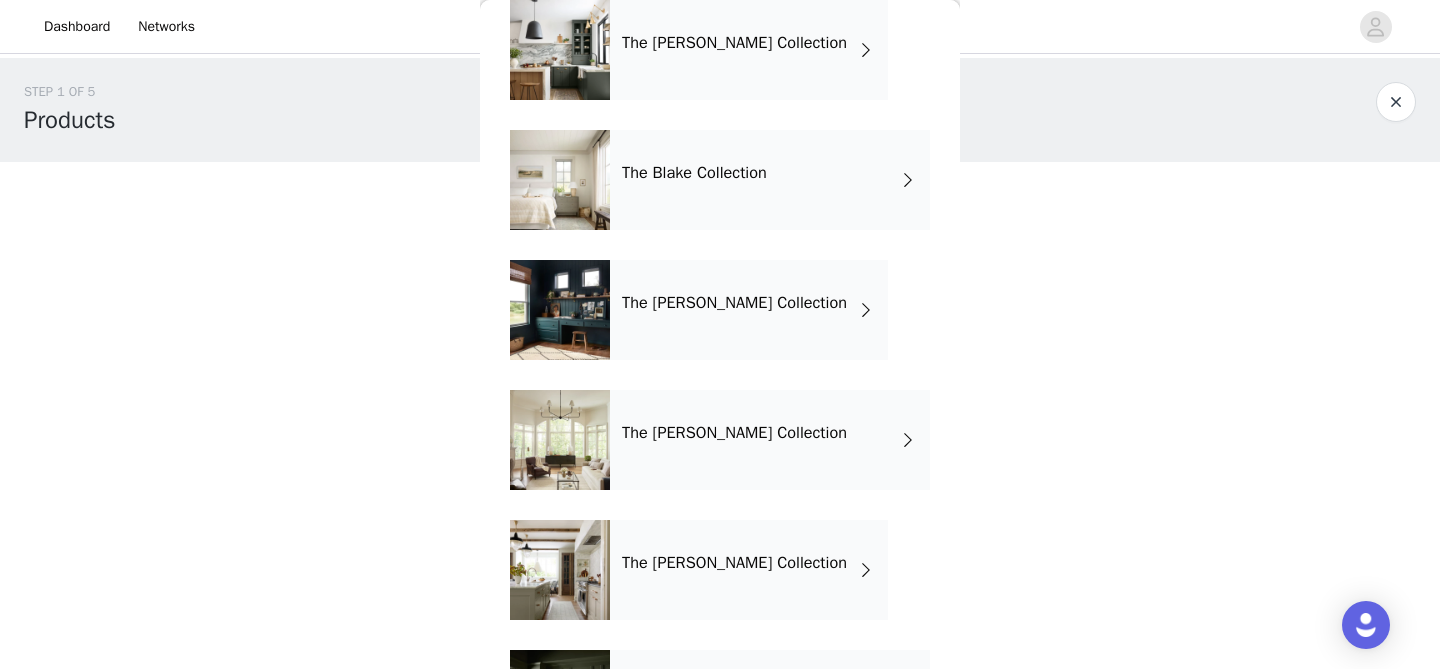 click on "The Adrian Collection     The Giada Collection     The Grand Canyon Collection     The Hathaway Collection     The Kamala Collection     The Layla Collection     The Loren Collection     The Margot Collection     The Odette Collection     The Skye Collection     The Sorrento Collection     The Teagan Collection     The Alie Collection     The Billie Collection     The Georgie Collection     The Morgan Collection     The Aubrey Collection     The Blake Collection     The Alice Collection     The Chris Collection     The Francis Collection     The Humphrey Collection     The Jules Collection     The Polly Collection     The Rosemarie Collection     The Eden Collection     The Maison Collection     Rug Pad     The Rainier Collection     The Dawn Collection     The Bradbury Collection     The Katherine Collection     The Banks Collection     The Millie Collection     The Sinclair Collection     The Polly Collection     The Rosa Collection     The Perennial Collection     The Laurel Collection" at bounding box center (720, 2860) 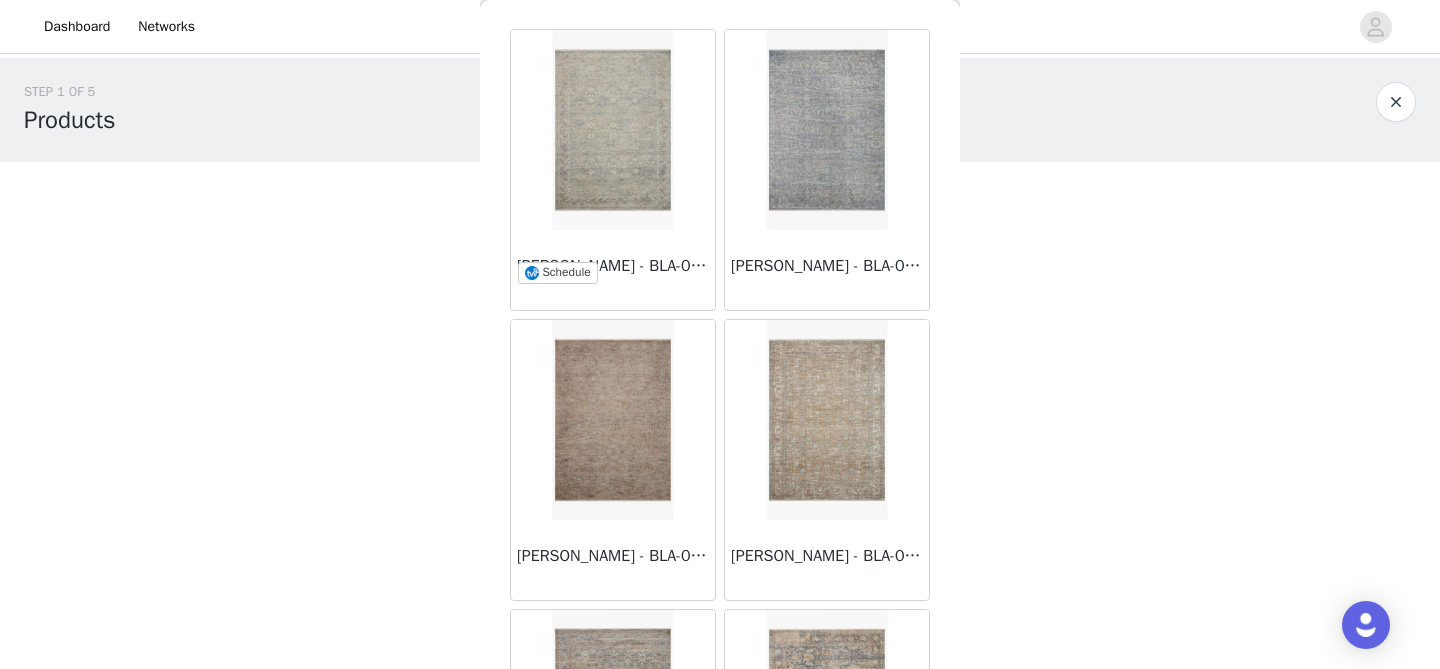 scroll, scrollTop: 0, scrollLeft: 0, axis: both 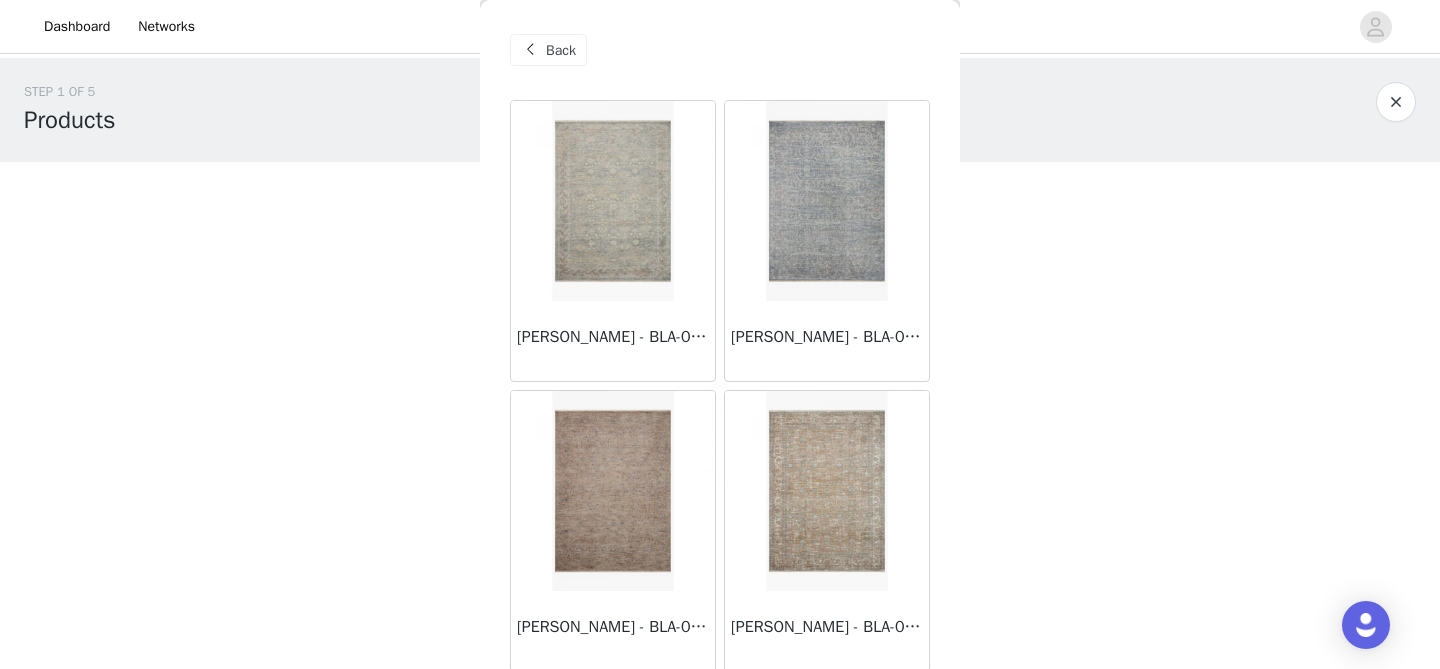 click at bounding box center [530, 50] 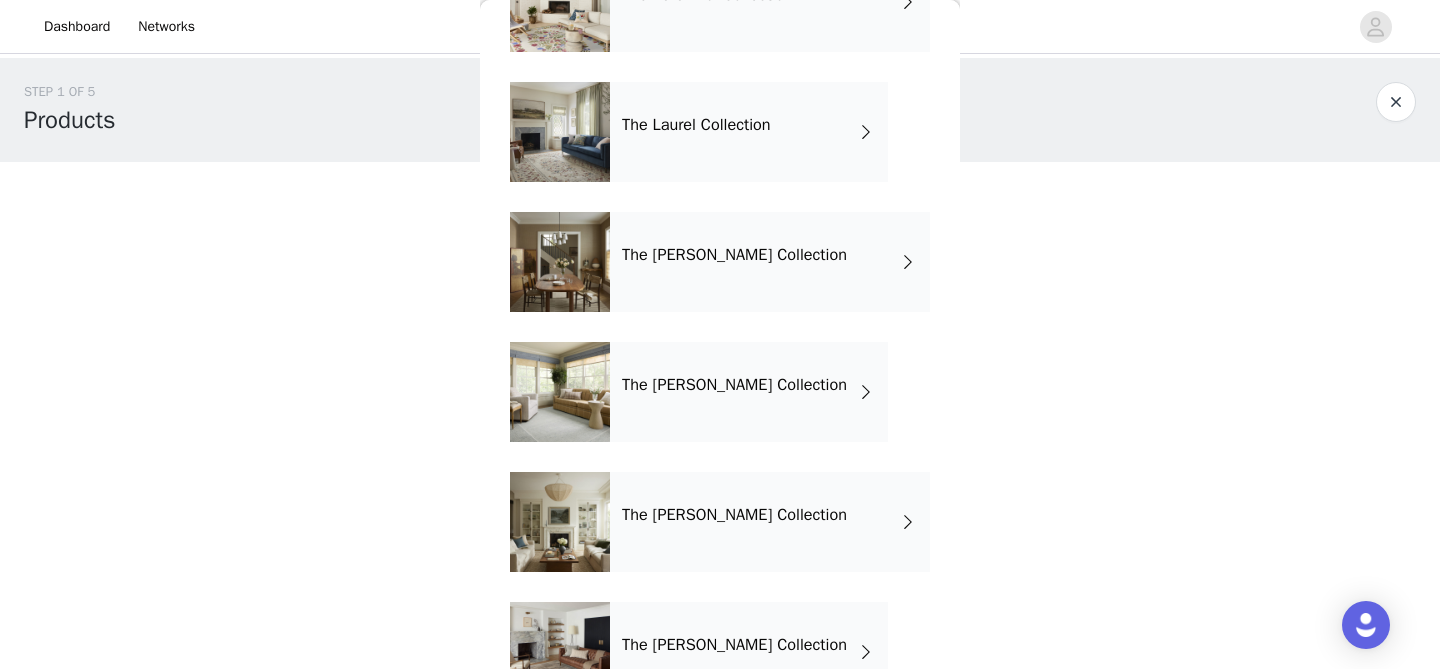 scroll, scrollTop: 4970, scrollLeft: 0, axis: vertical 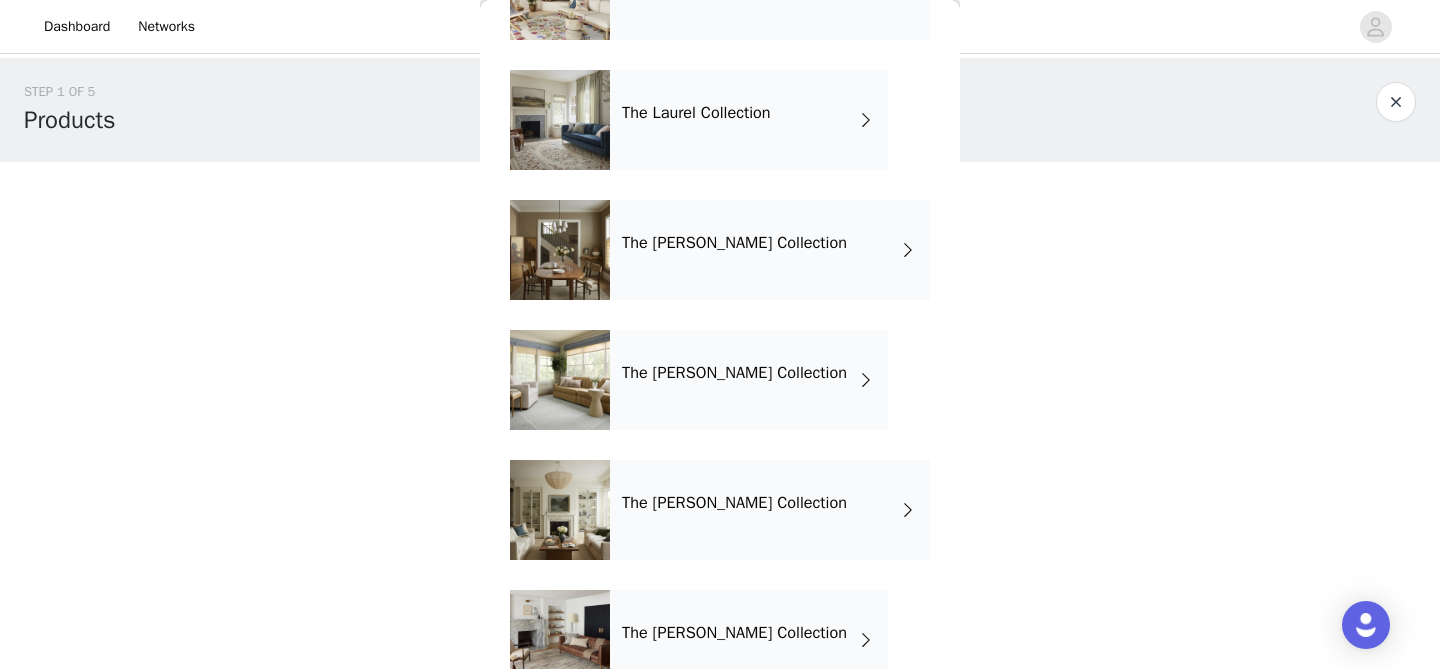 click on "The Briggs Collection" at bounding box center (749, 380) 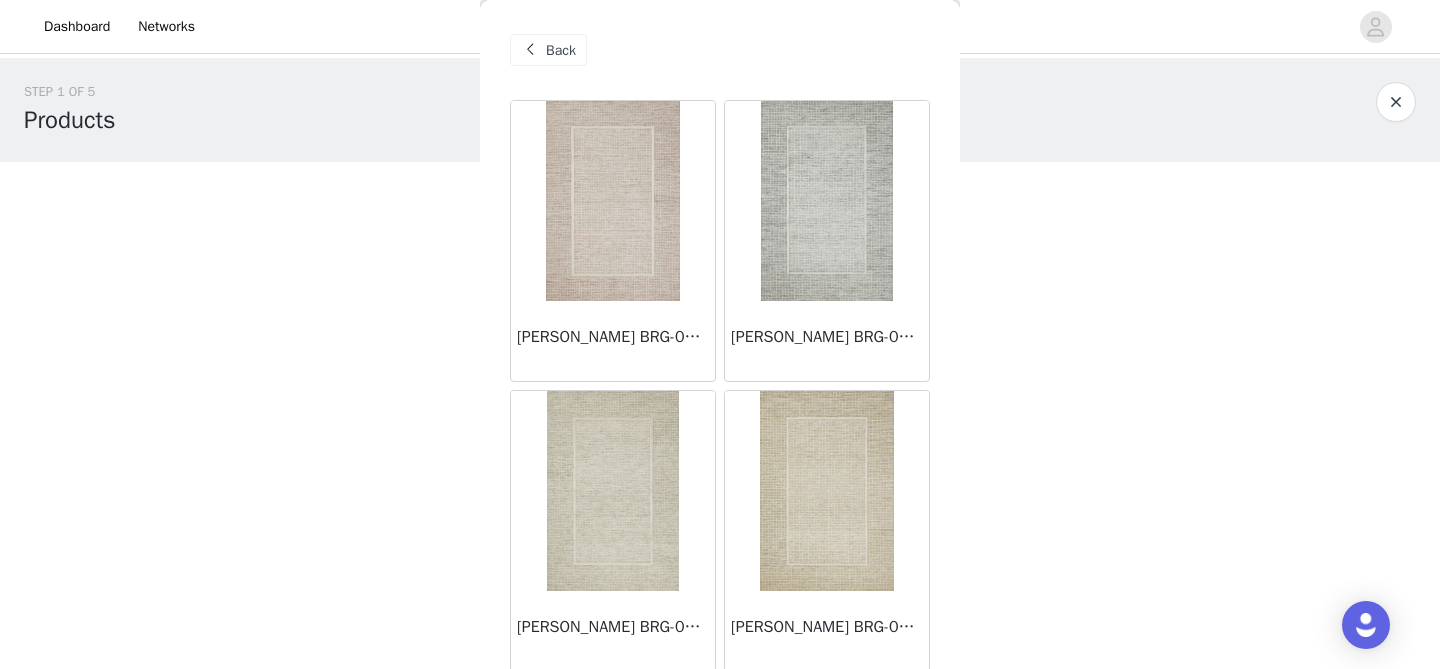 scroll, scrollTop: 7, scrollLeft: 0, axis: vertical 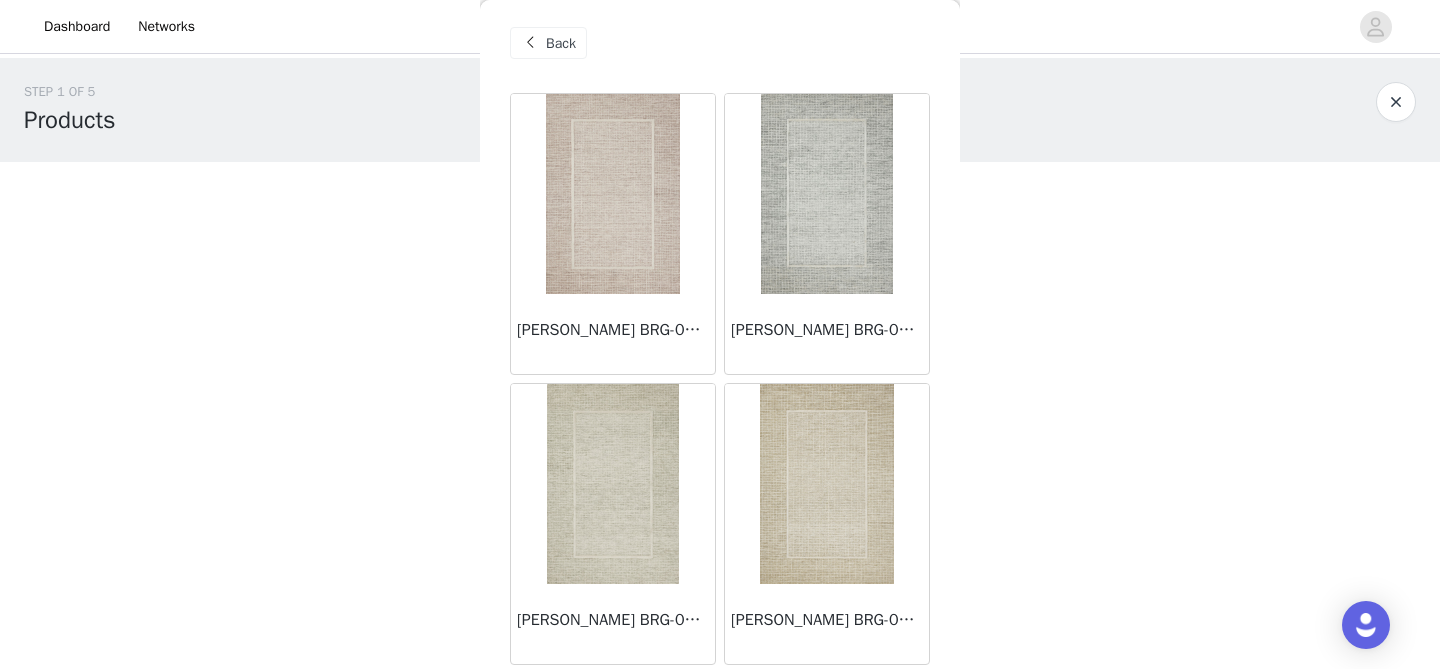 click at bounding box center (827, 484) 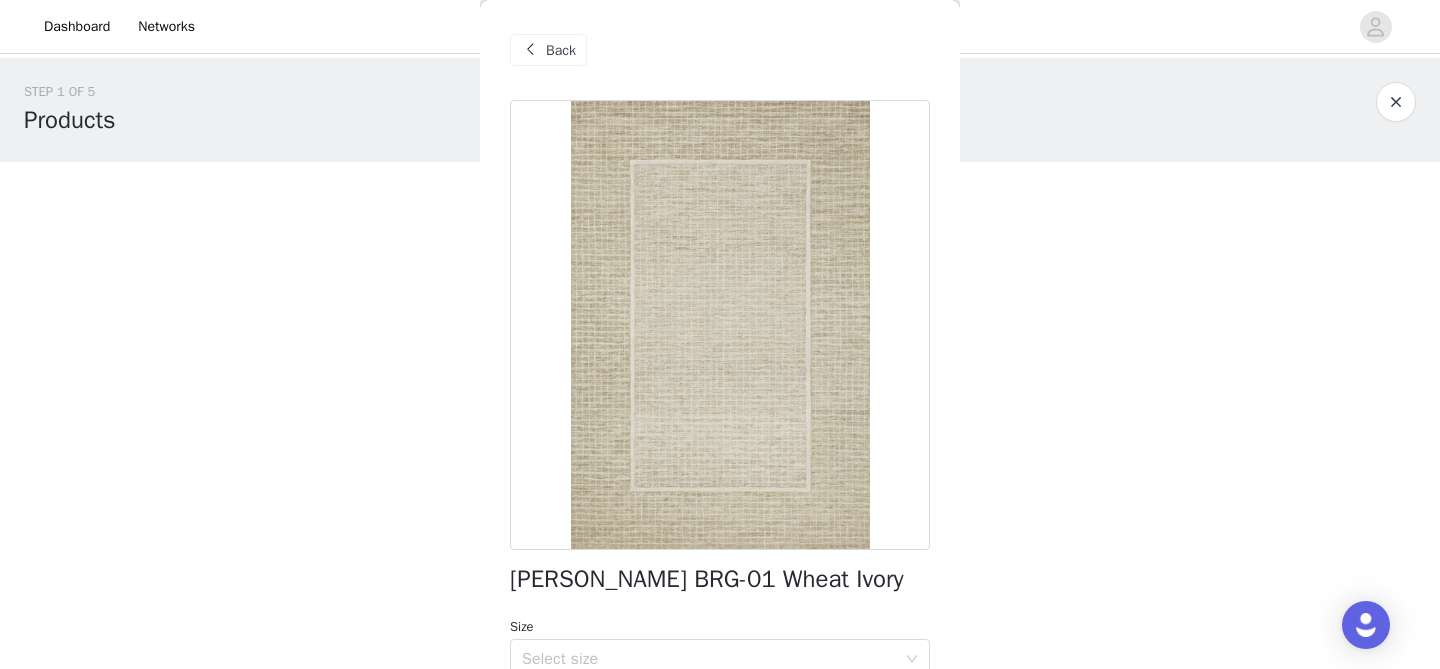scroll, scrollTop: 93, scrollLeft: 0, axis: vertical 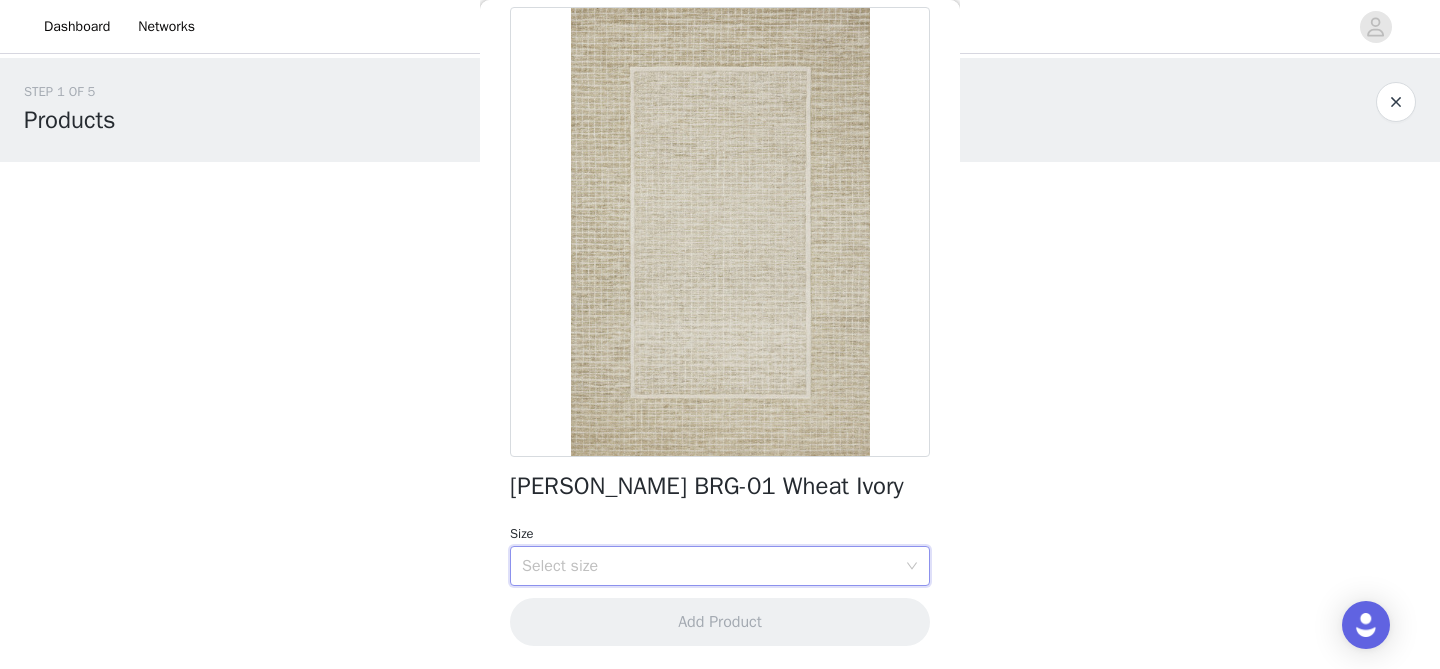 click on "Select size" at bounding box center (713, 566) 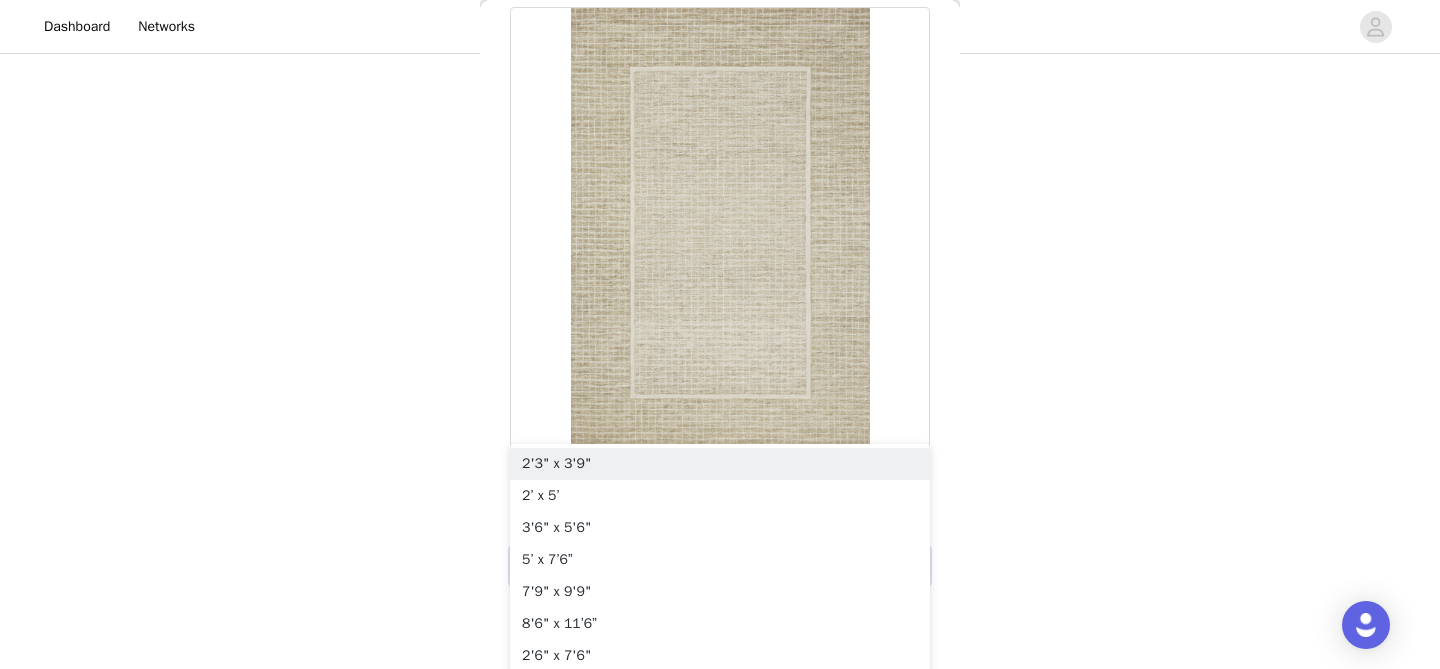 scroll, scrollTop: 149, scrollLeft: 0, axis: vertical 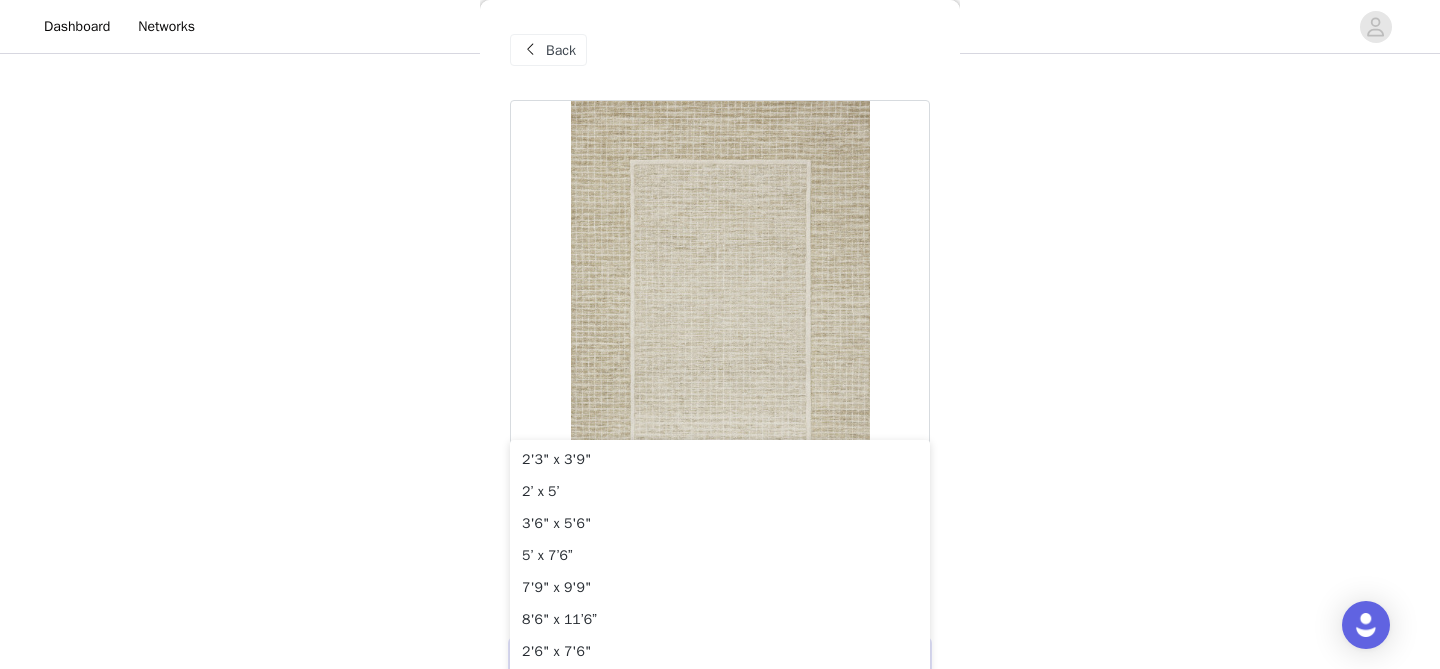 click on "Back" at bounding box center (561, 50) 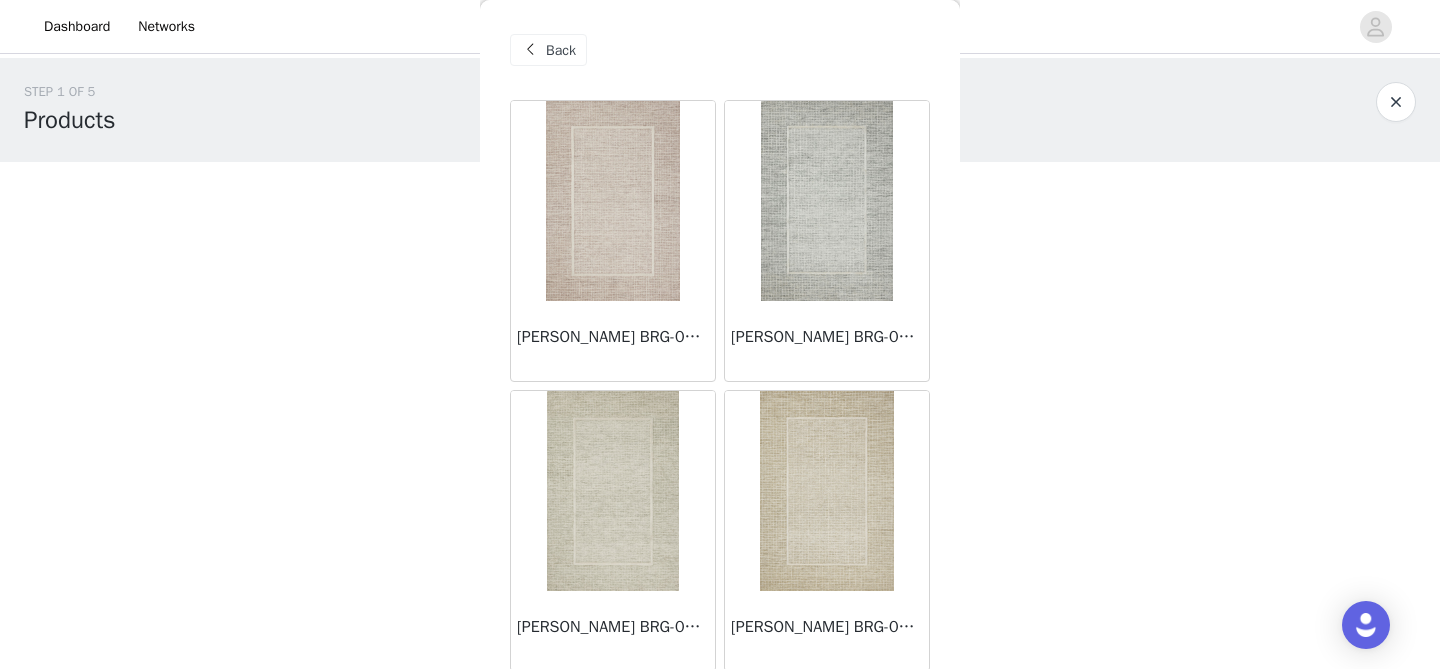 click at bounding box center [827, 491] 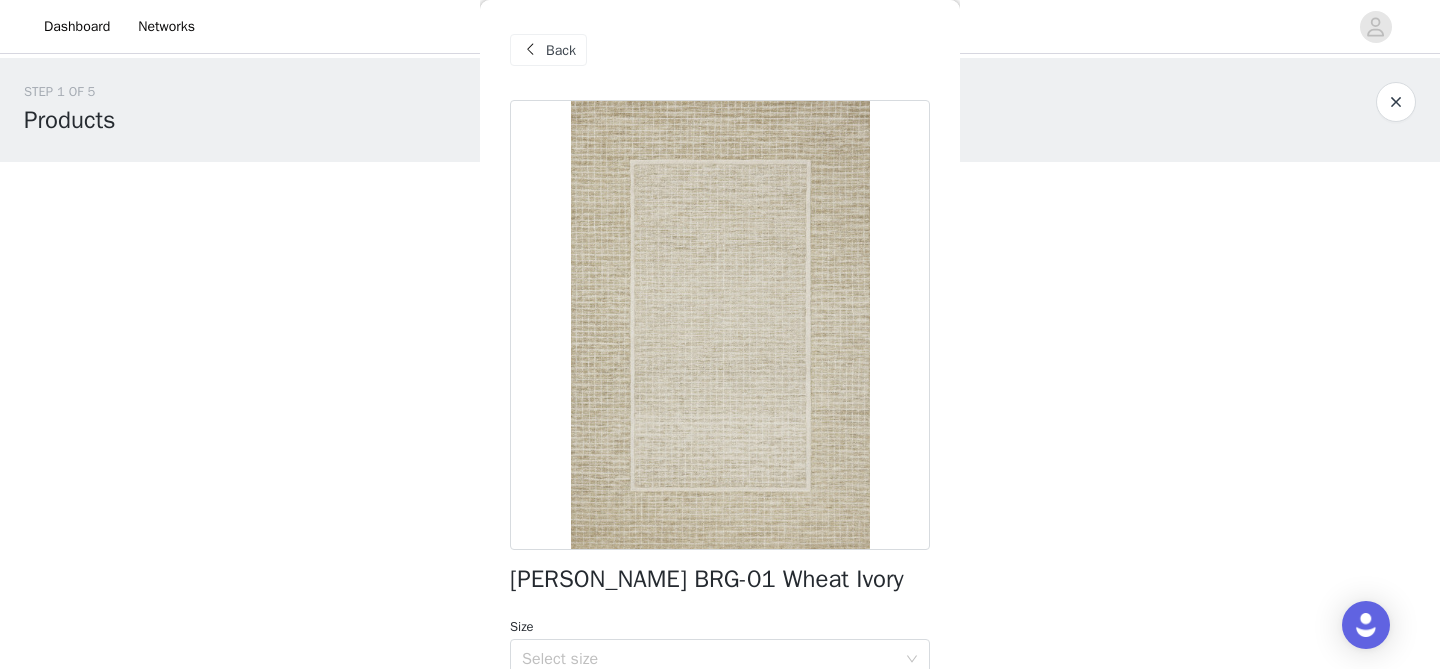 scroll, scrollTop: 93, scrollLeft: 0, axis: vertical 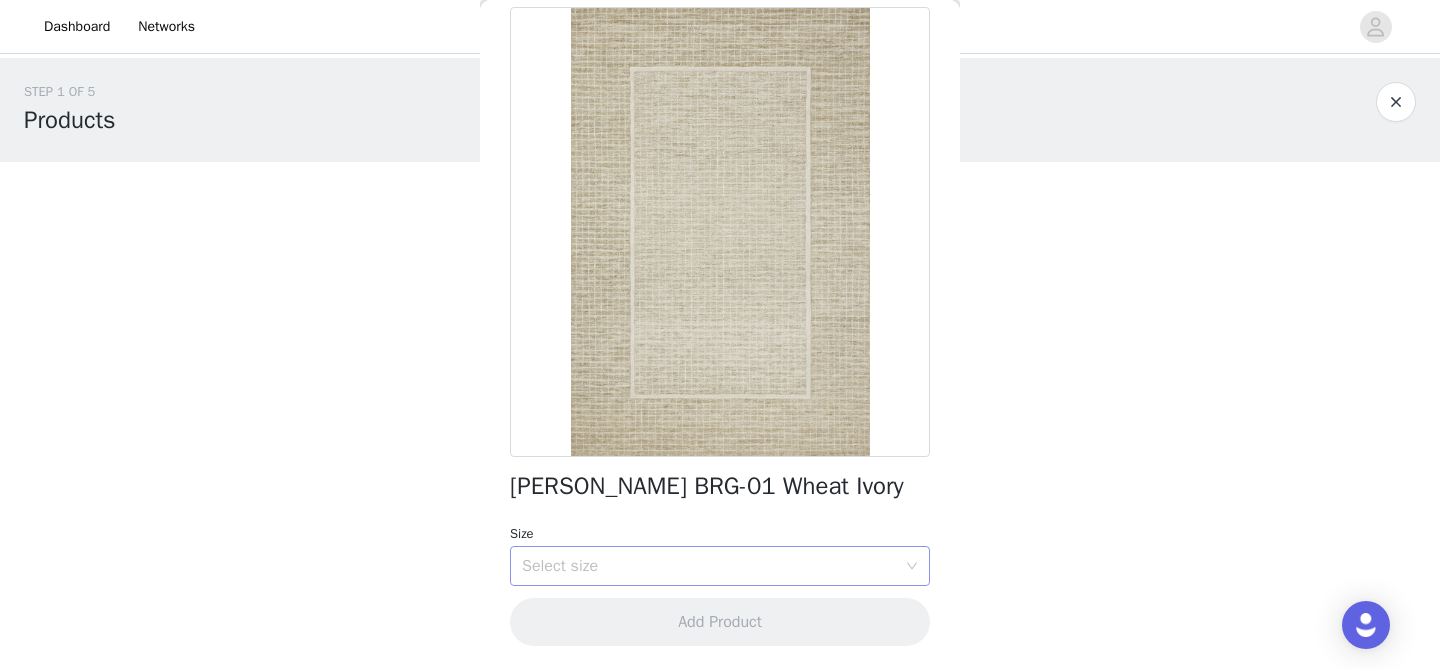 click on "Select size" at bounding box center [709, 566] 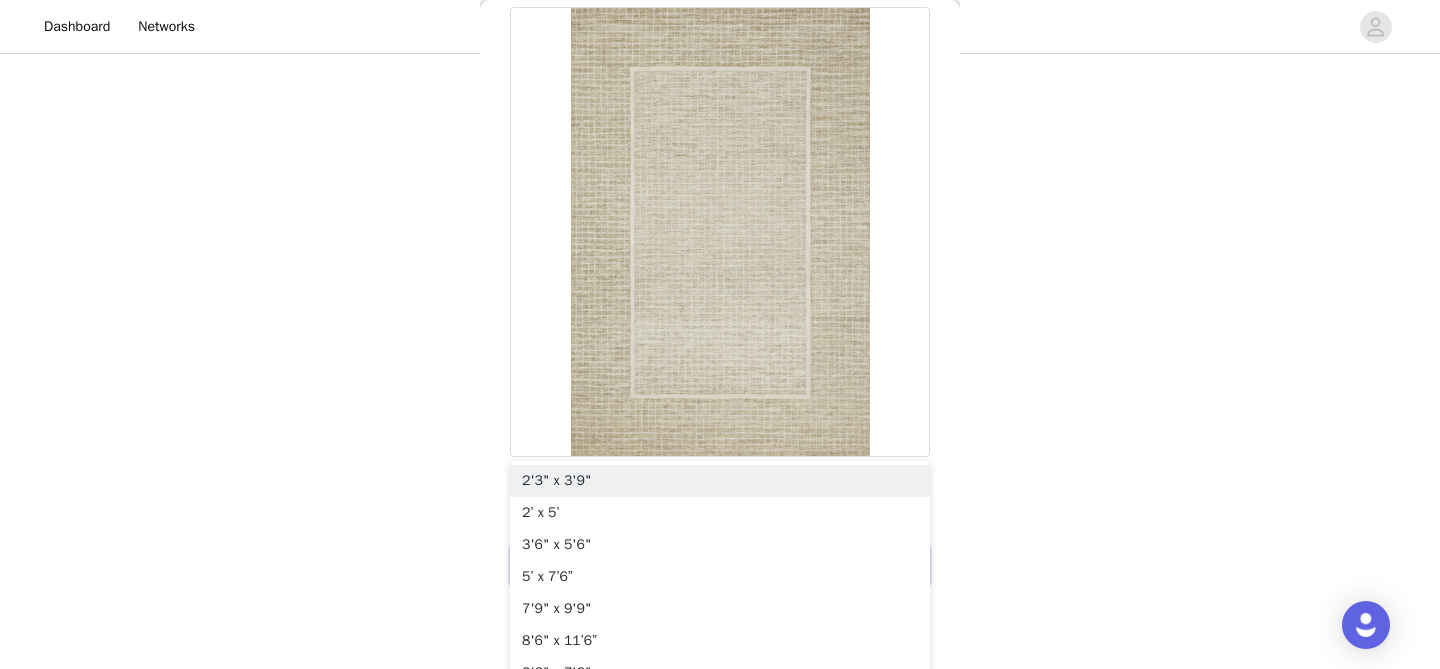 scroll, scrollTop: 170, scrollLeft: 0, axis: vertical 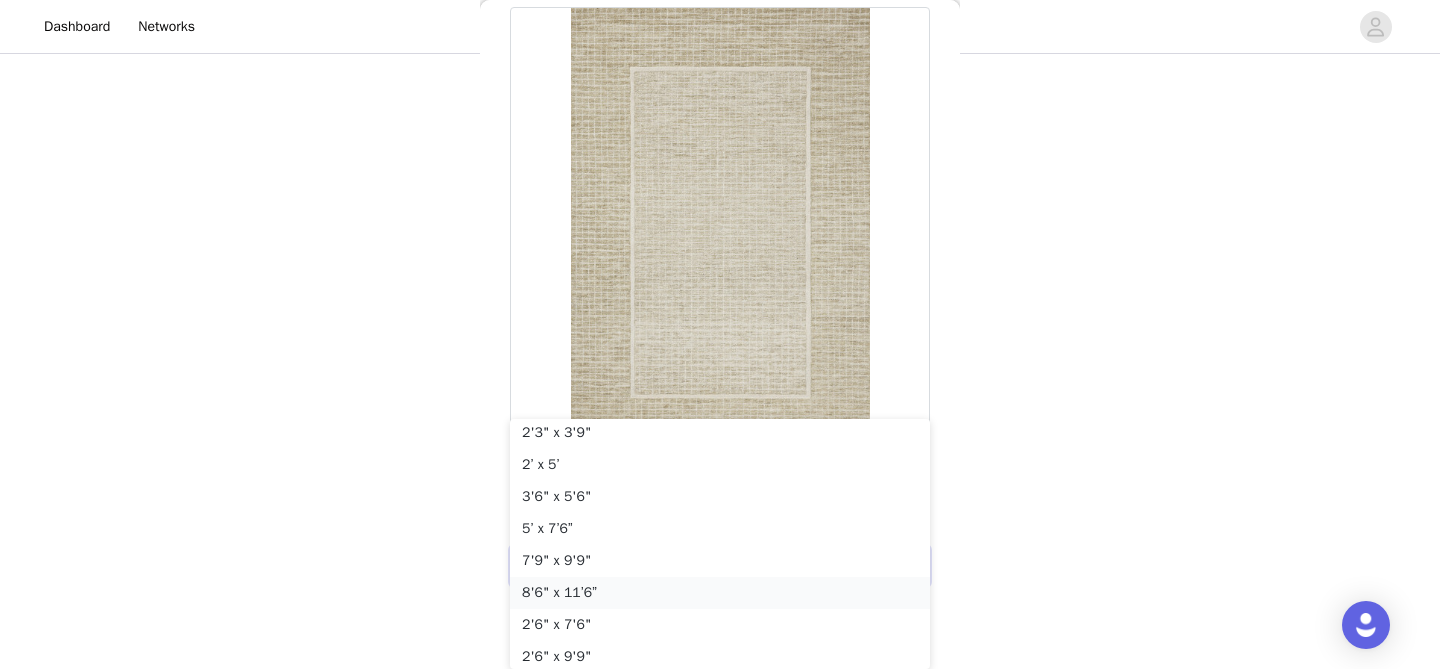 click on "8'6" x 11’6”" at bounding box center (720, 593) 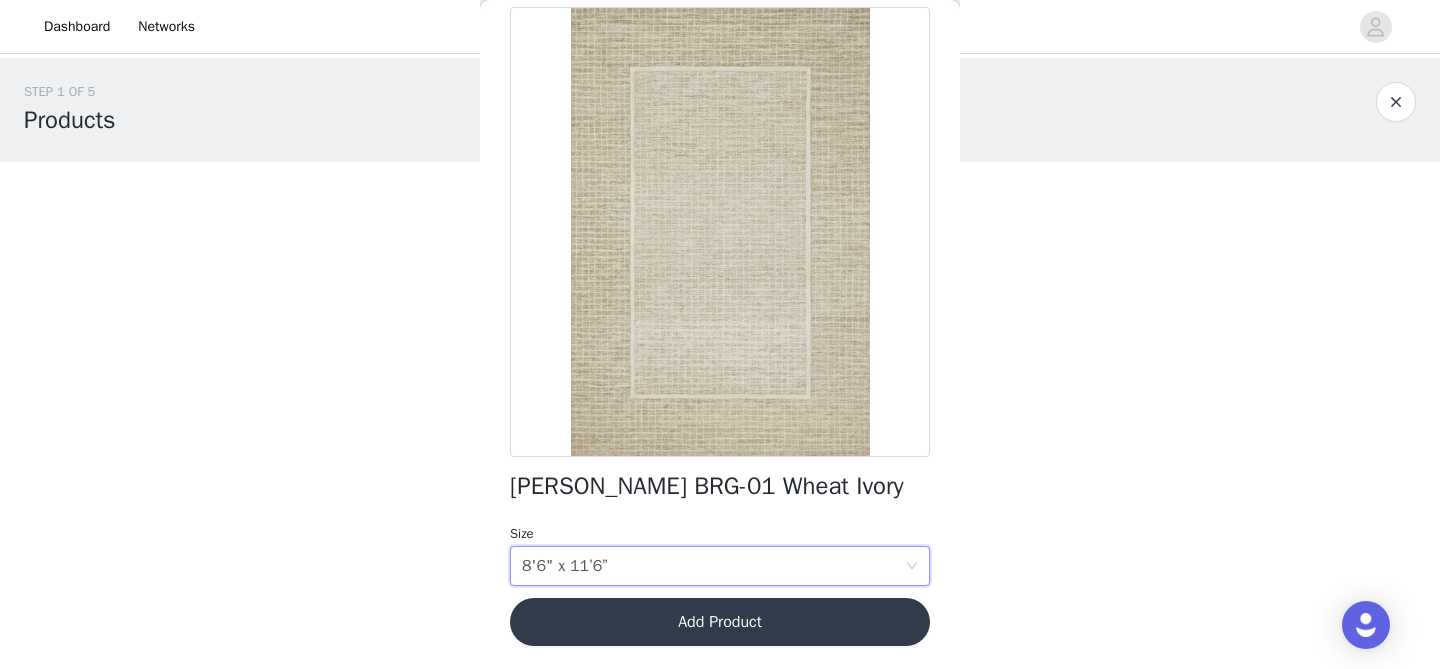 scroll, scrollTop: 0, scrollLeft: 0, axis: both 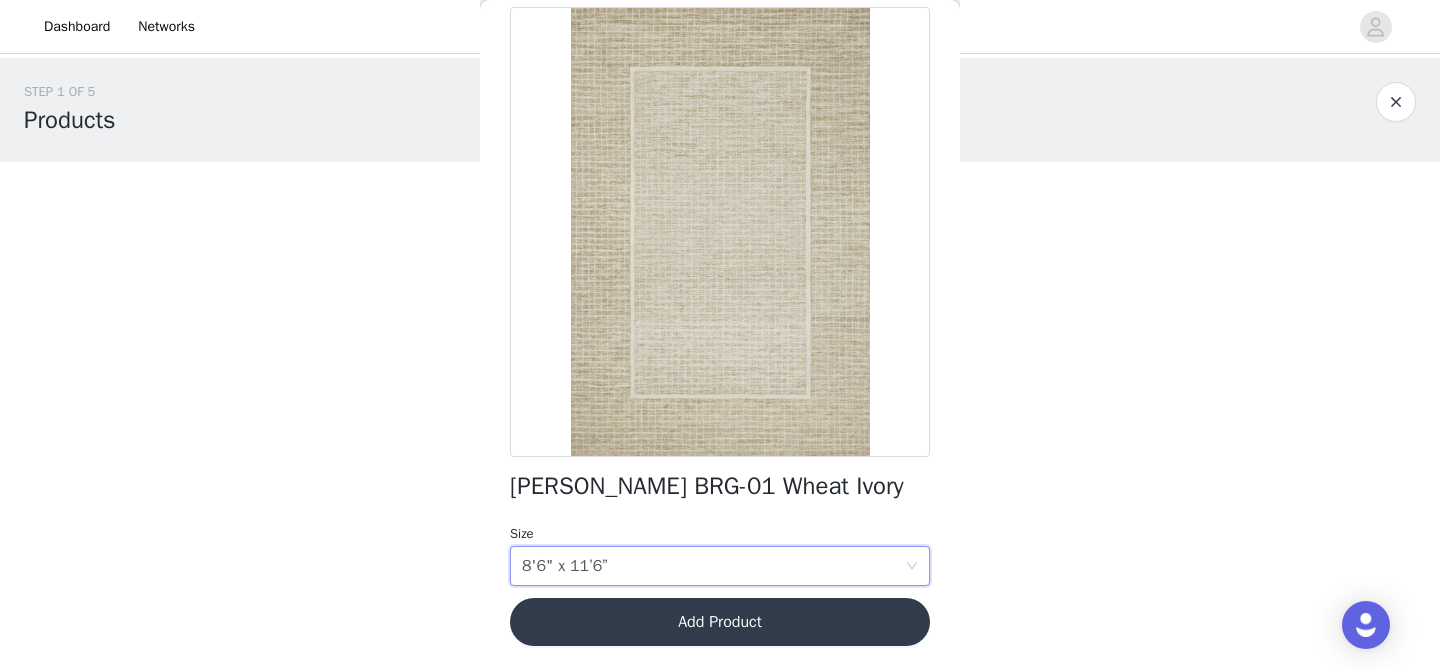click on "Add Product" at bounding box center (720, 622) 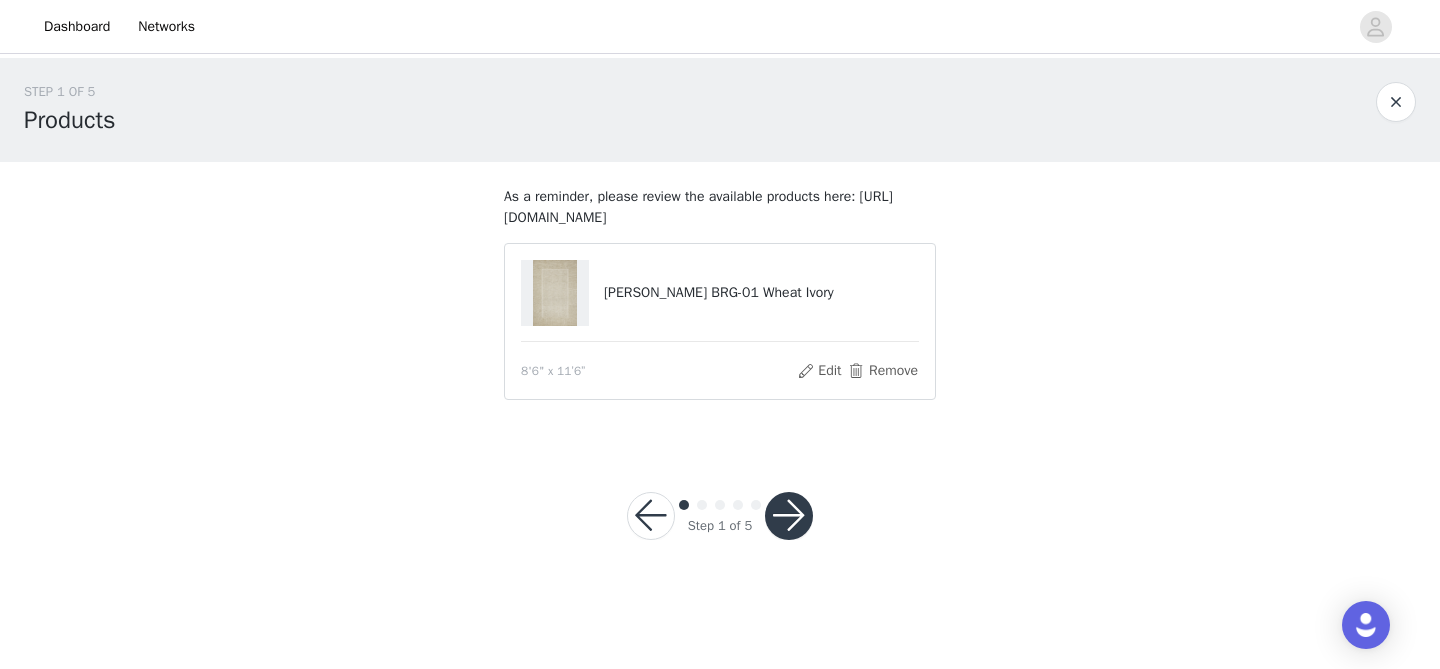 click at bounding box center (789, 516) 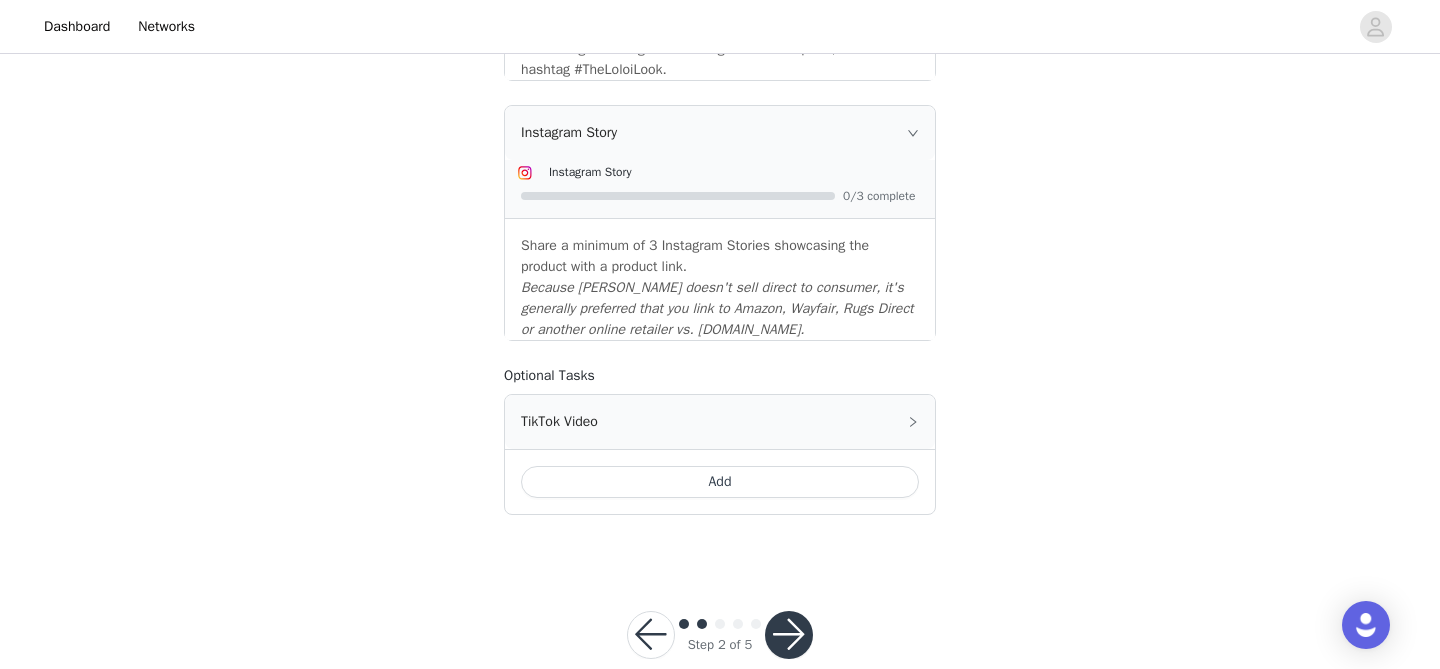 scroll, scrollTop: 551, scrollLeft: 0, axis: vertical 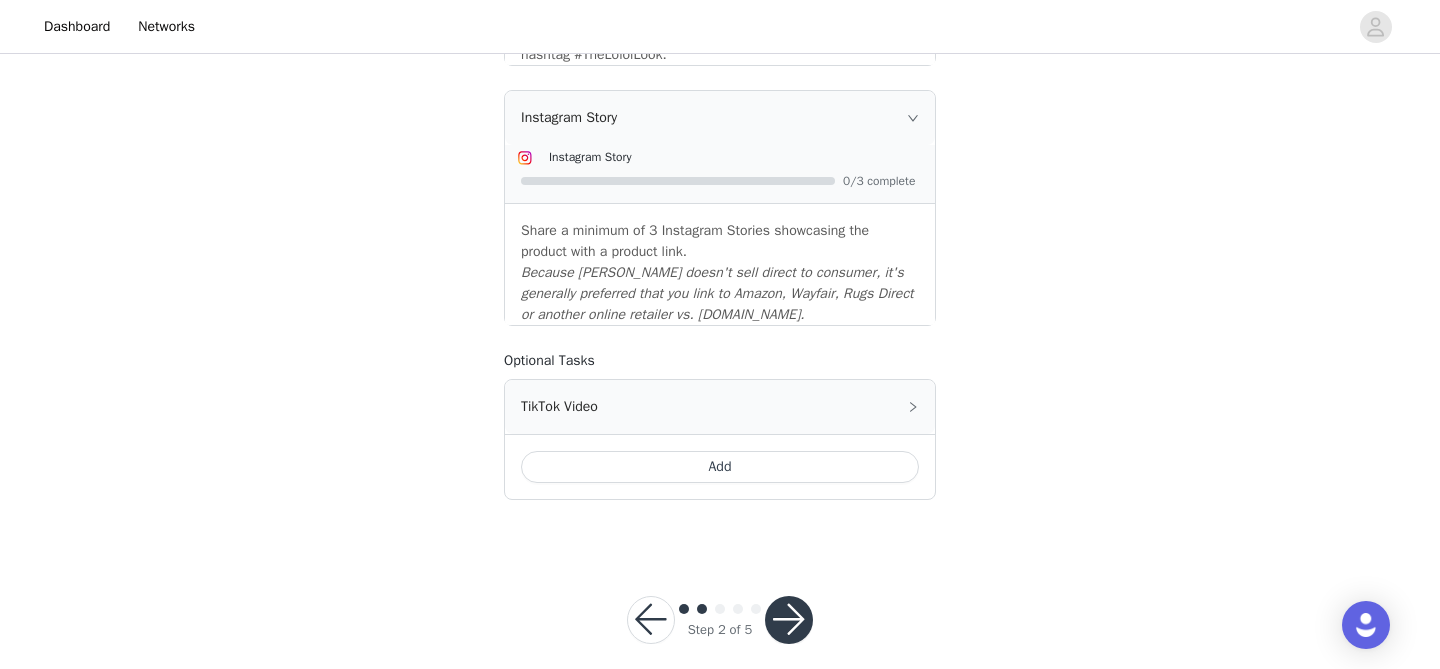 click at bounding box center (789, 620) 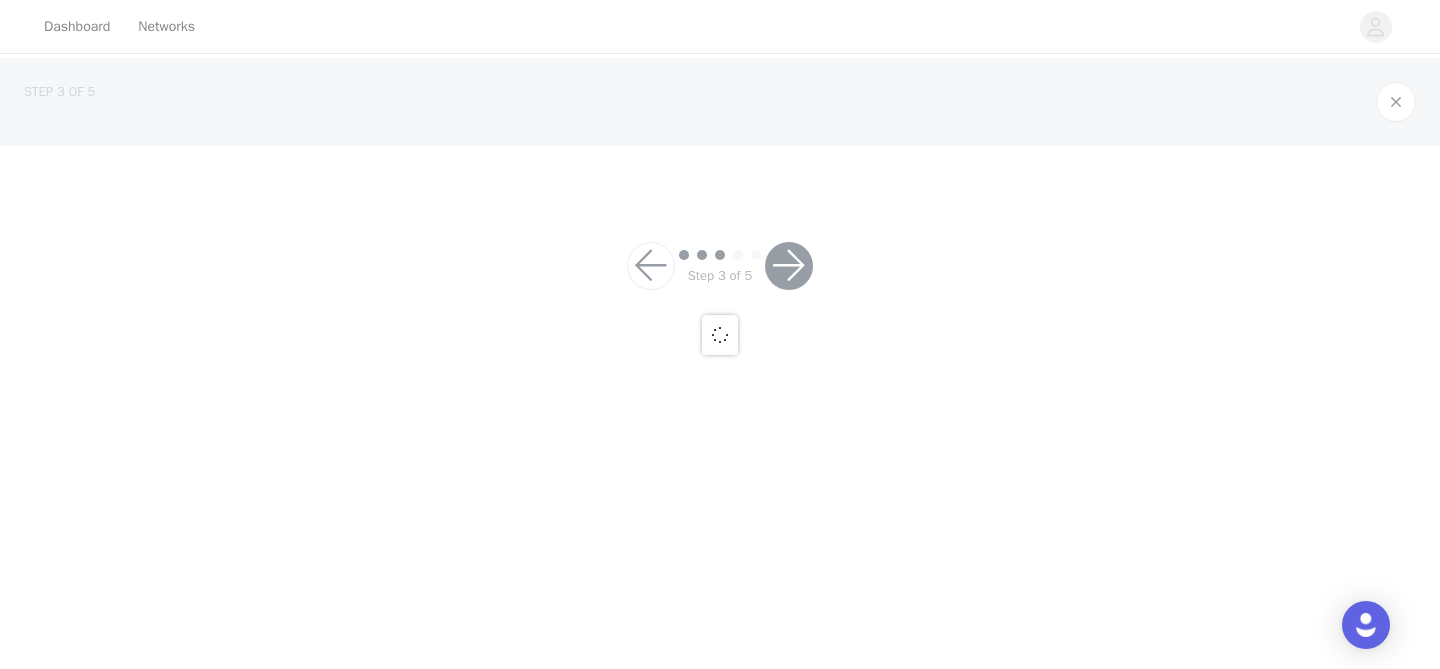 scroll, scrollTop: 0, scrollLeft: 0, axis: both 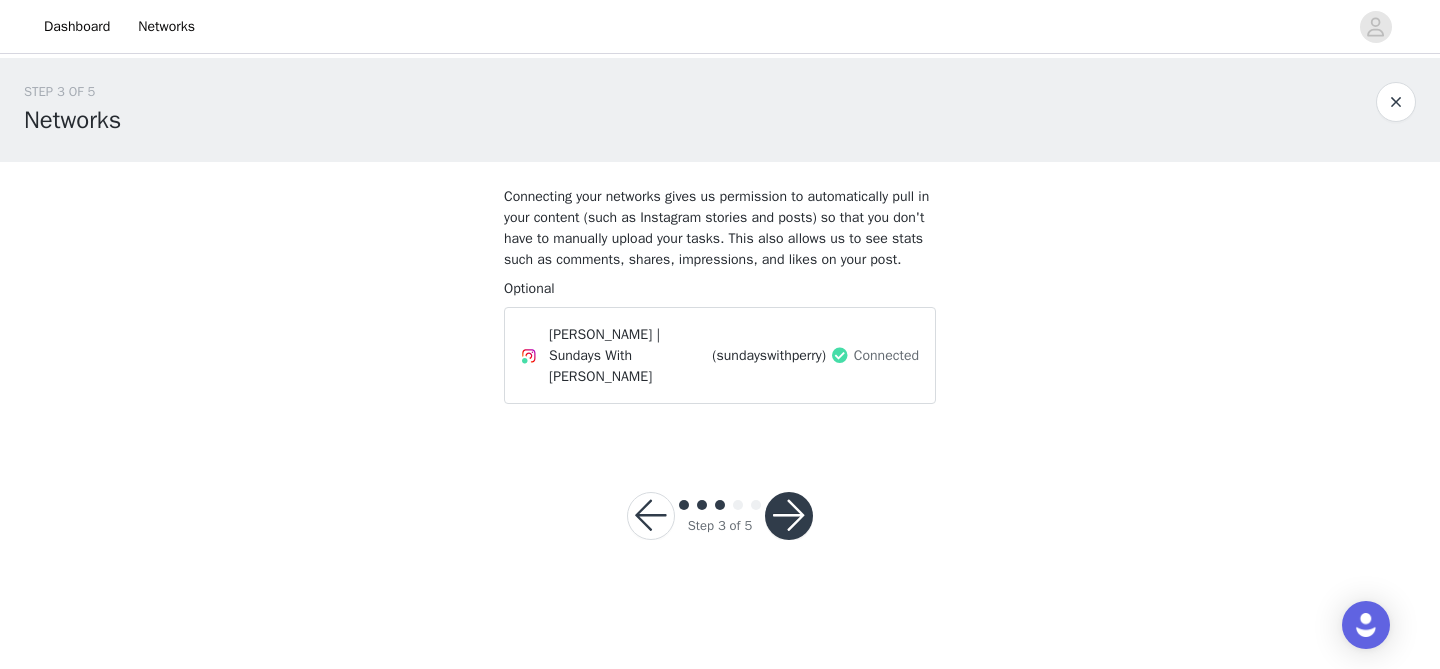 click at bounding box center (789, 516) 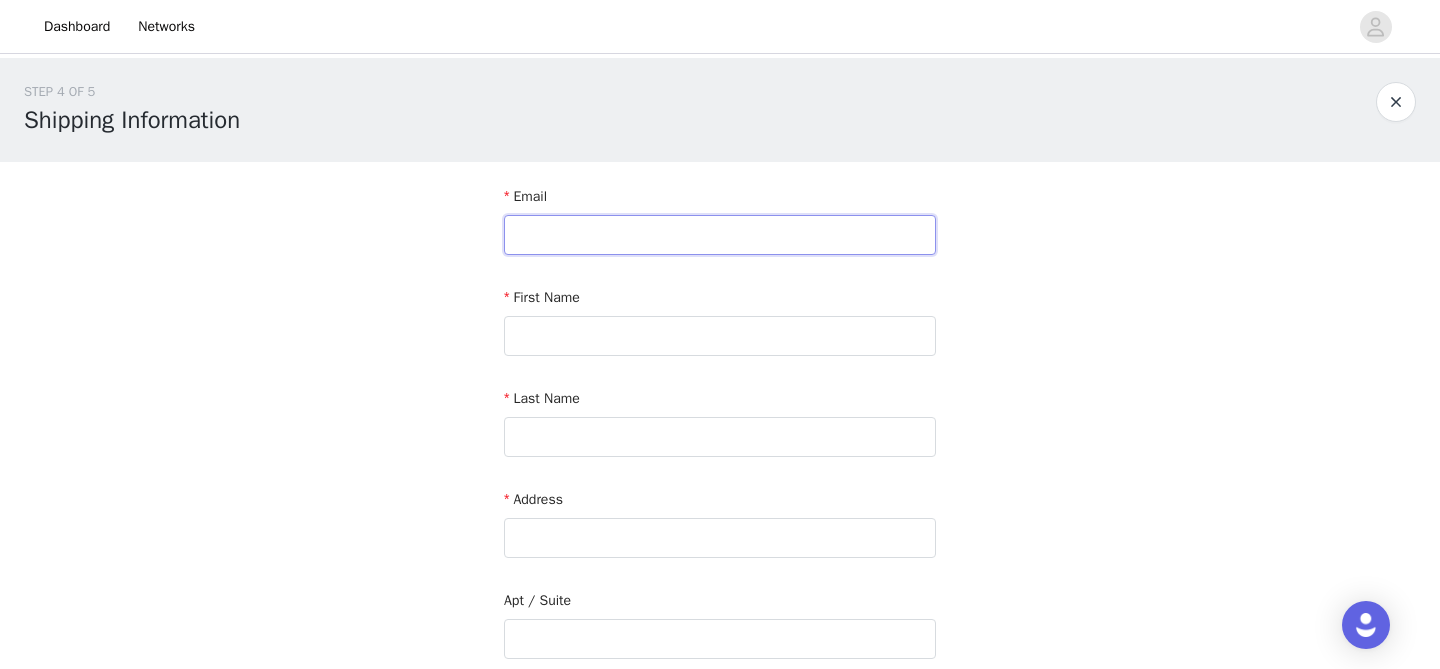 click at bounding box center [720, 235] 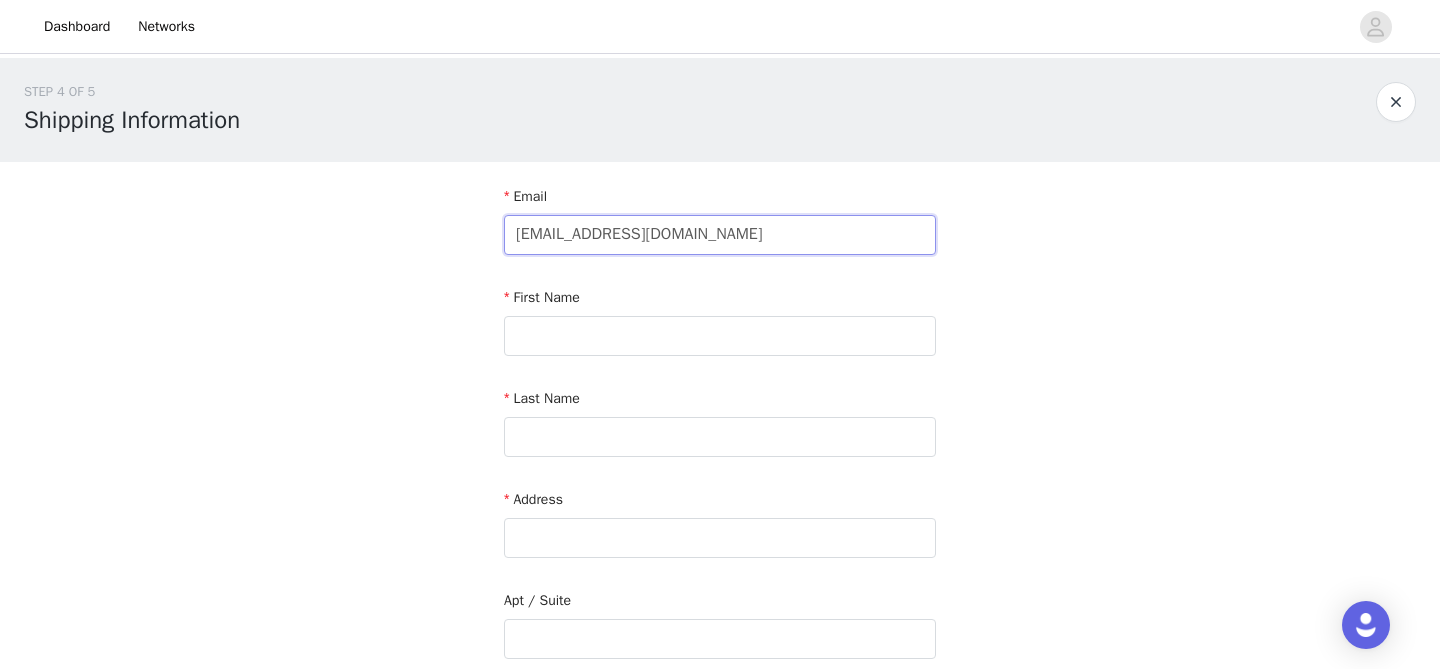 type on "sundayswithperry@gmail.com" 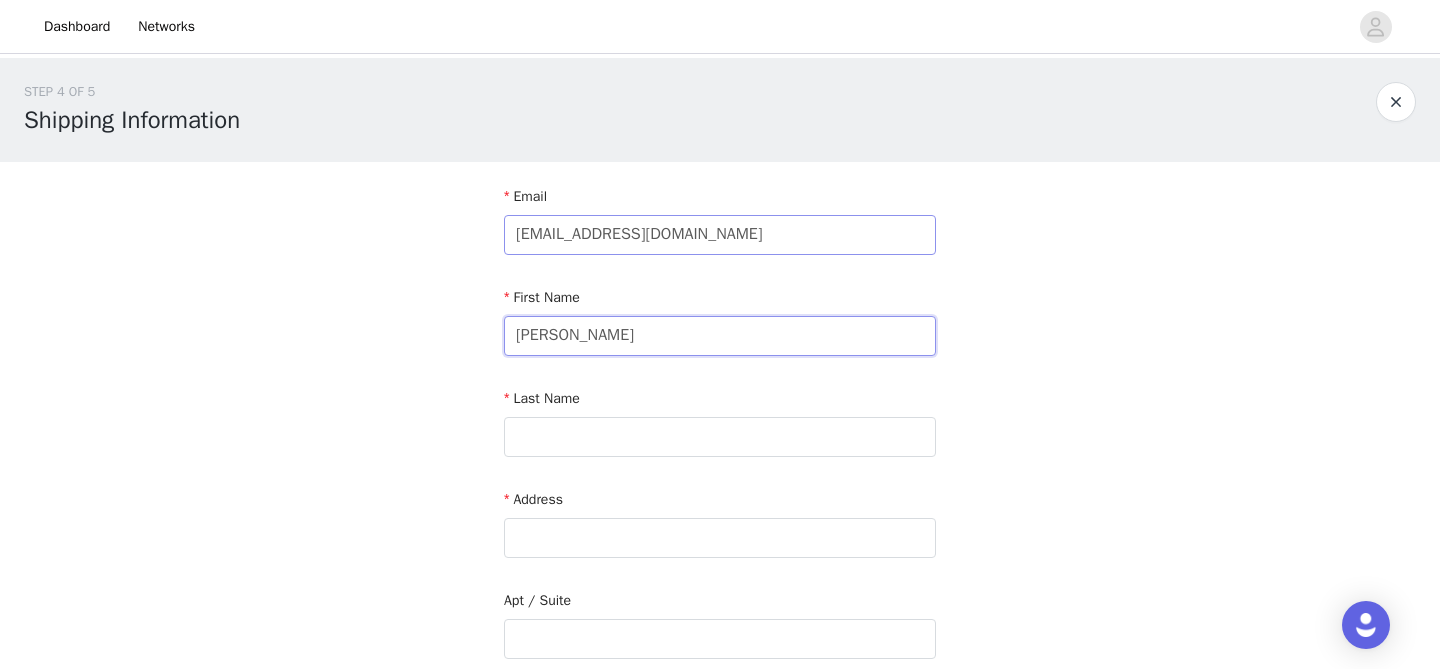 type on "MEGHAN" 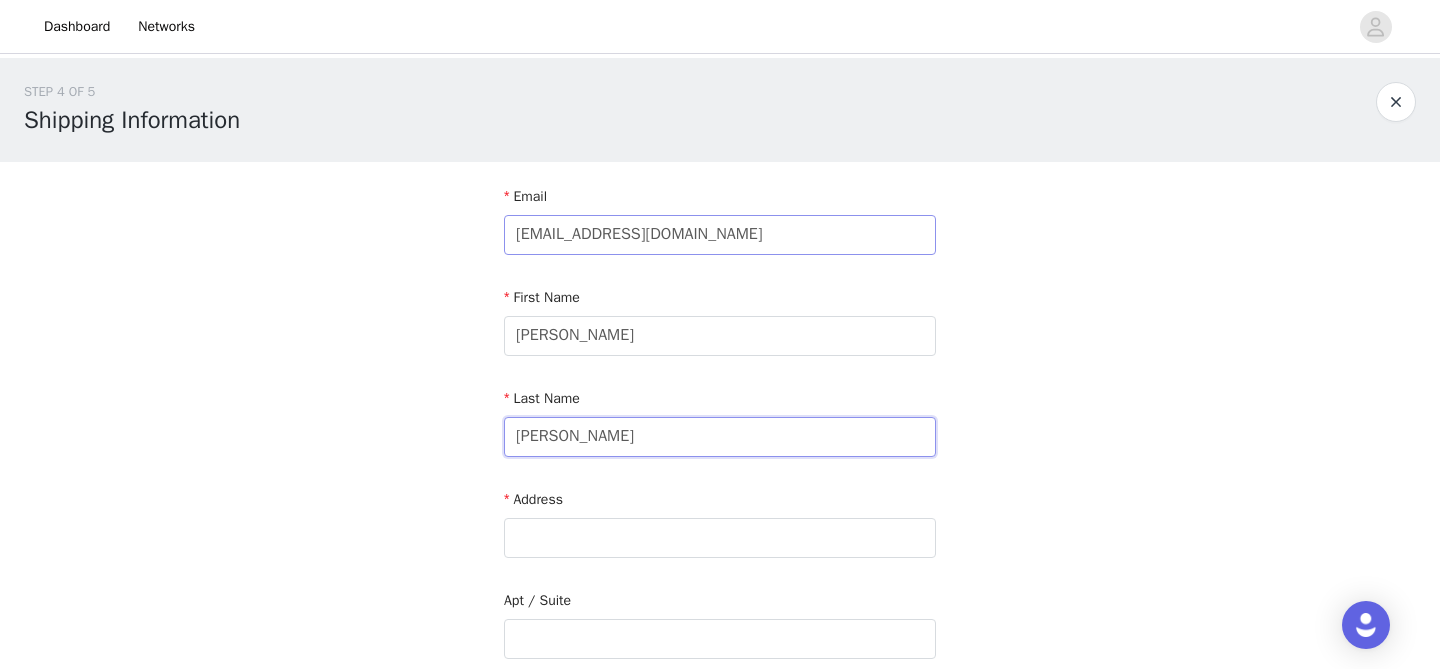 type on "PERRY" 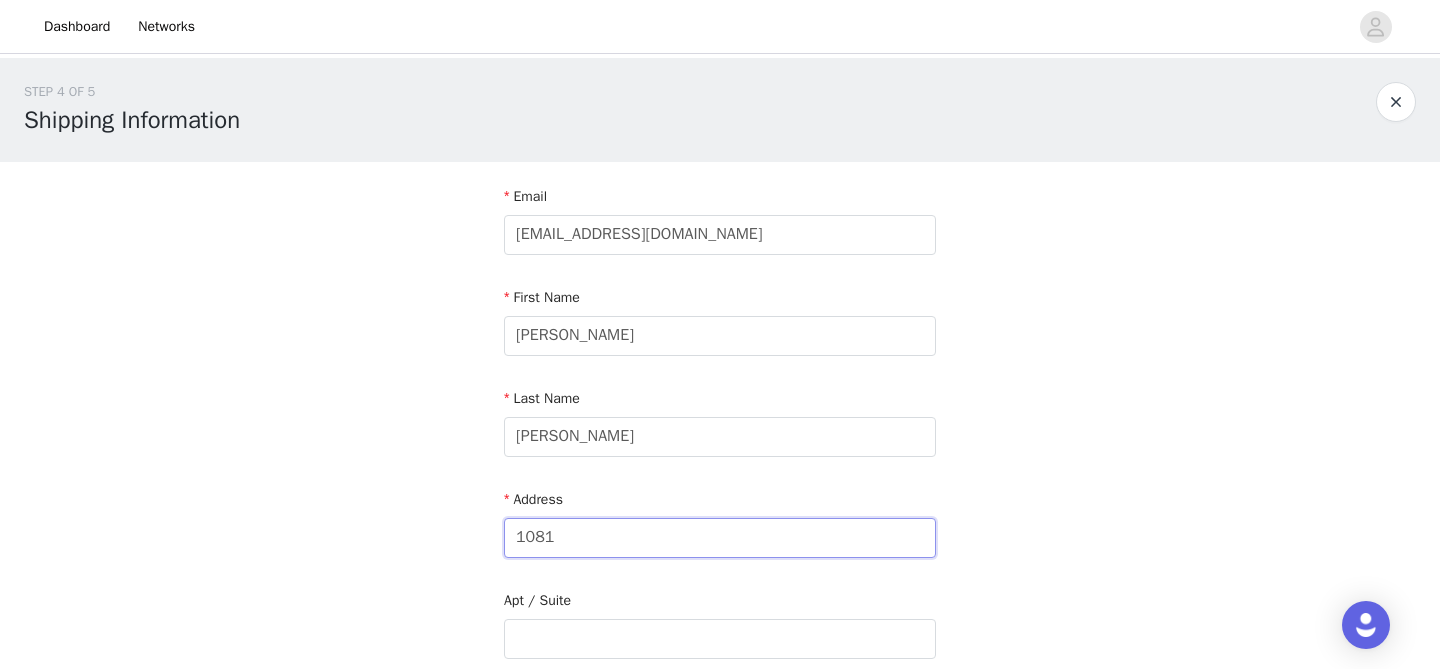 type on "1081 FOURSOME DRIVE" 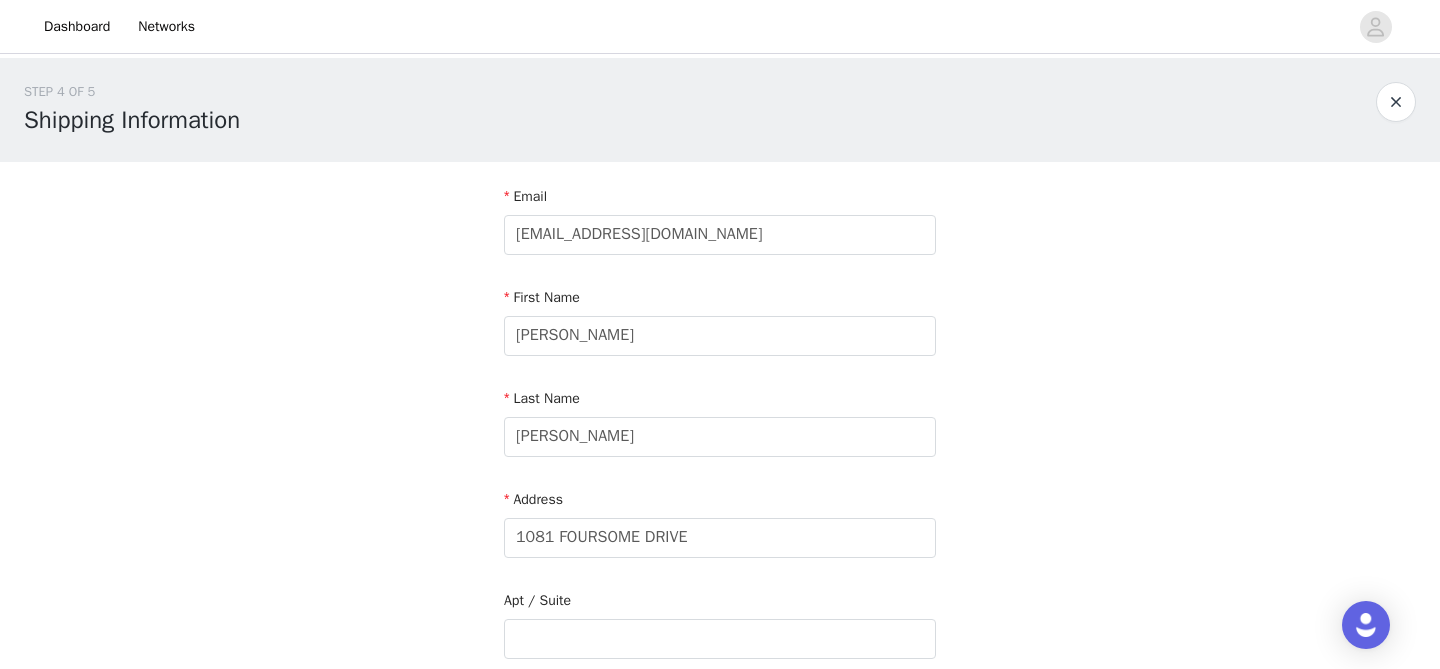 type on "CASTLE ROCK" 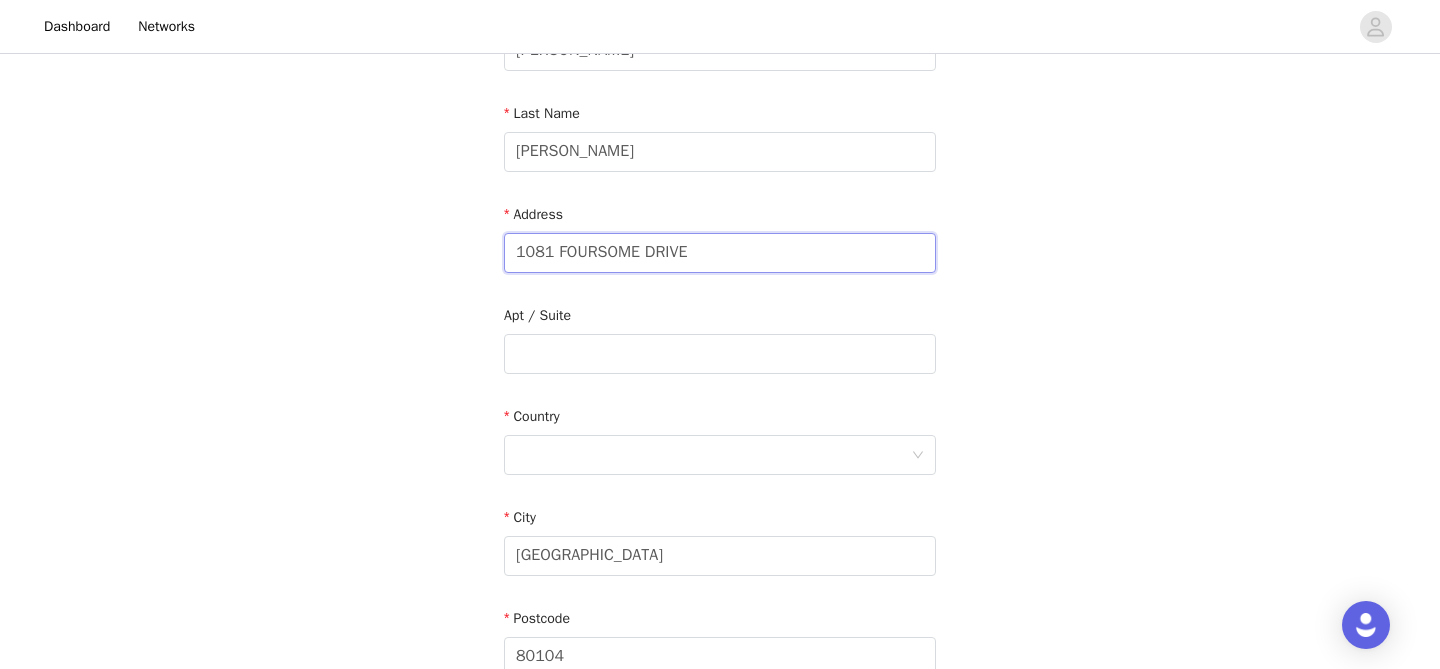 scroll, scrollTop: 319, scrollLeft: 0, axis: vertical 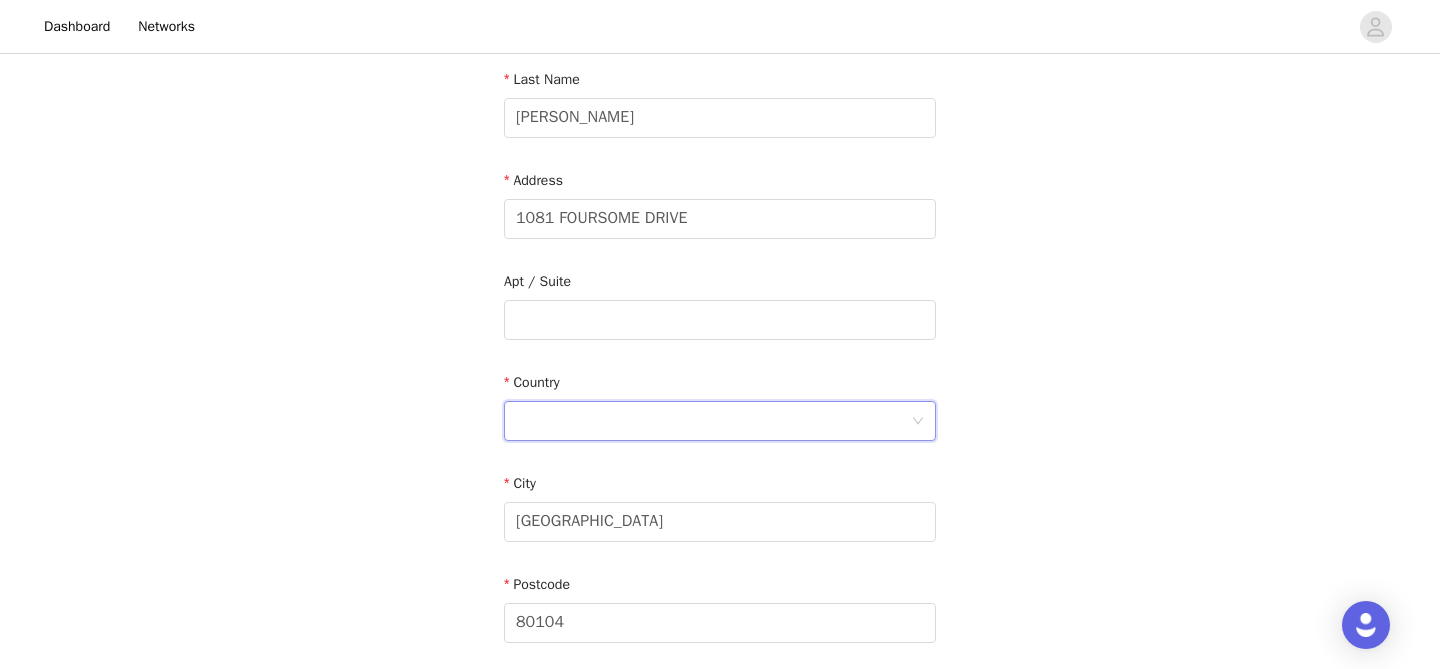 click at bounding box center (713, 421) 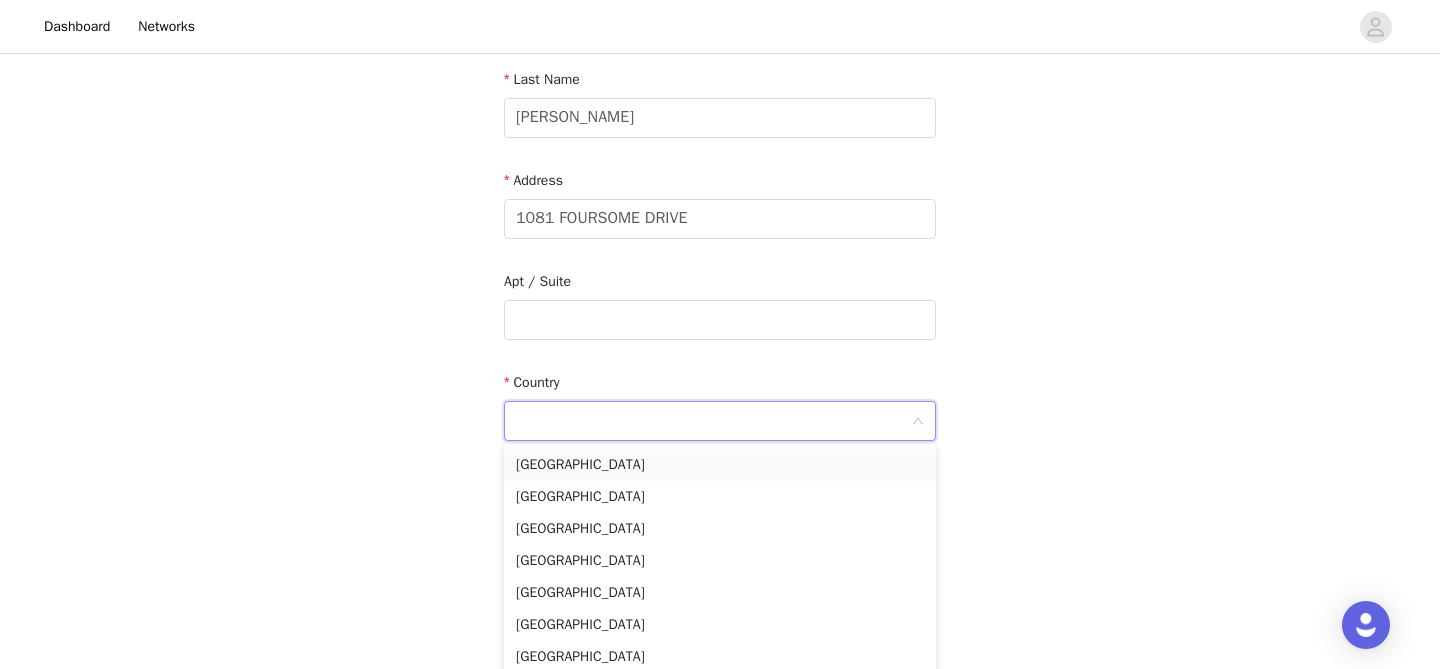 click on "United States" at bounding box center [720, 465] 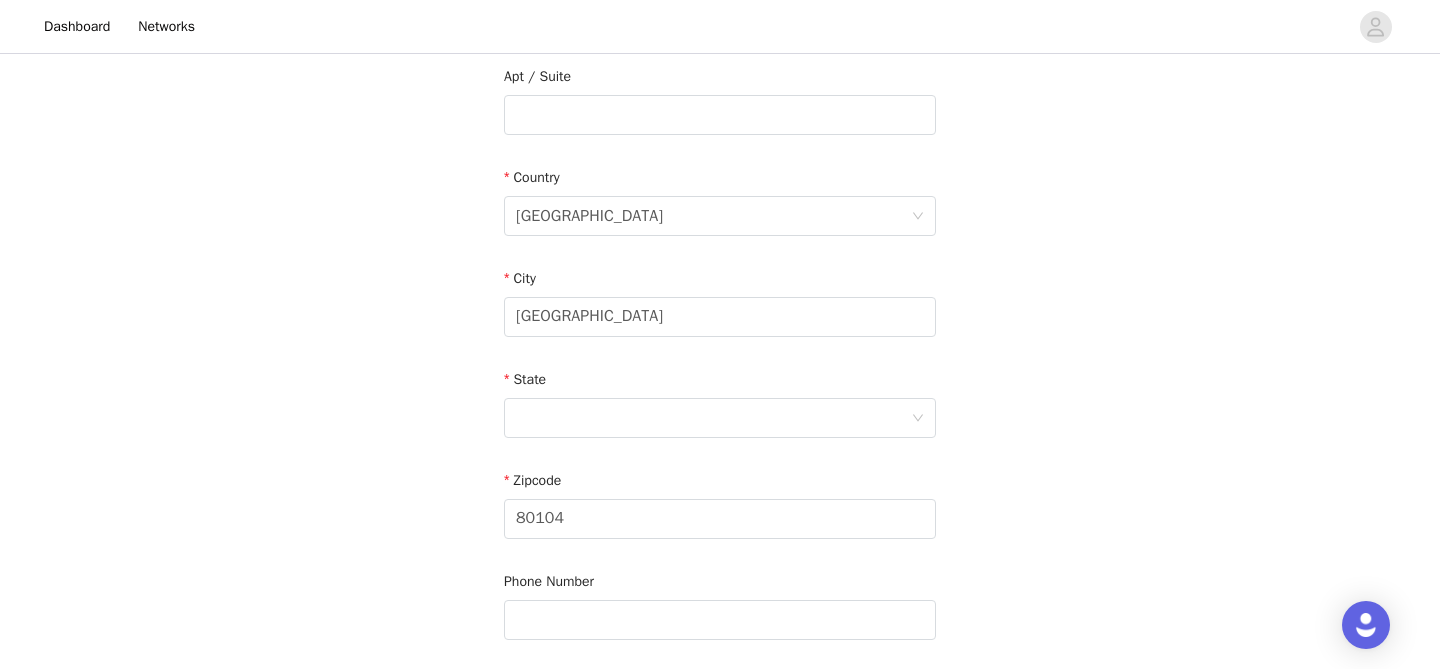 scroll, scrollTop: 528, scrollLeft: 0, axis: vertical 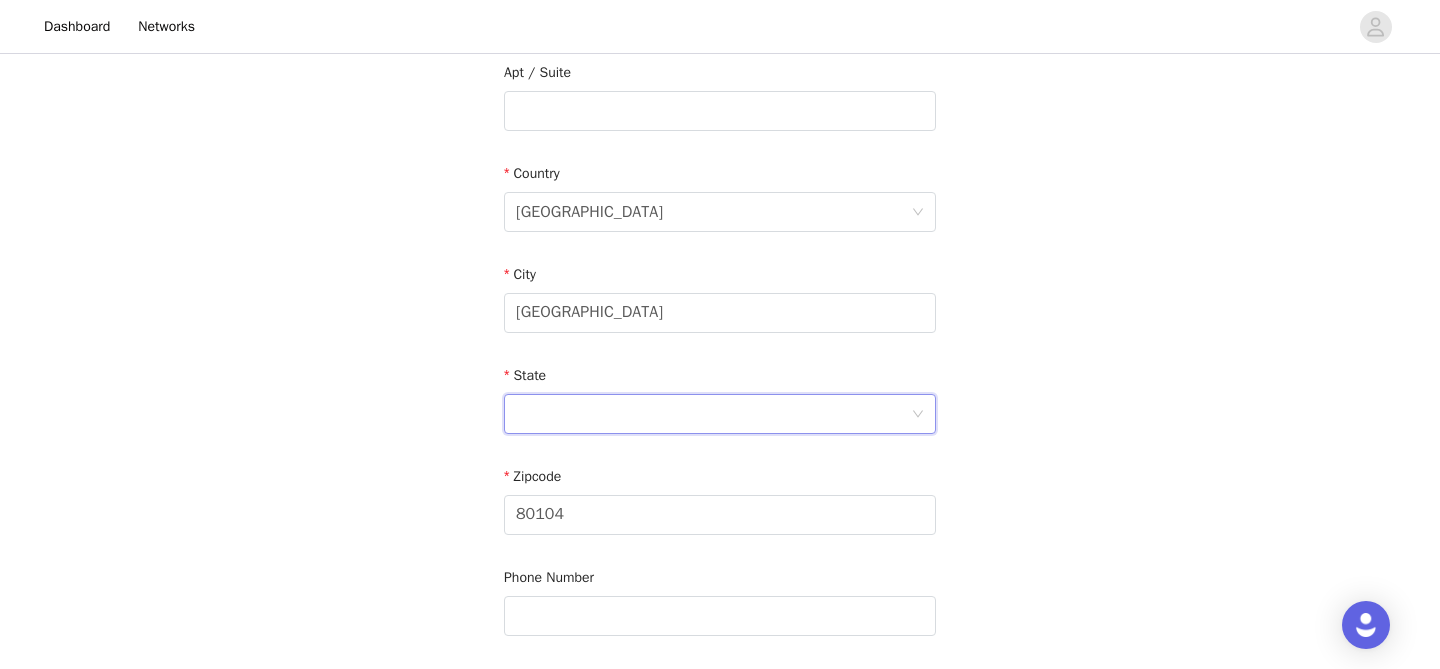 click at bounding box center (713, 414) 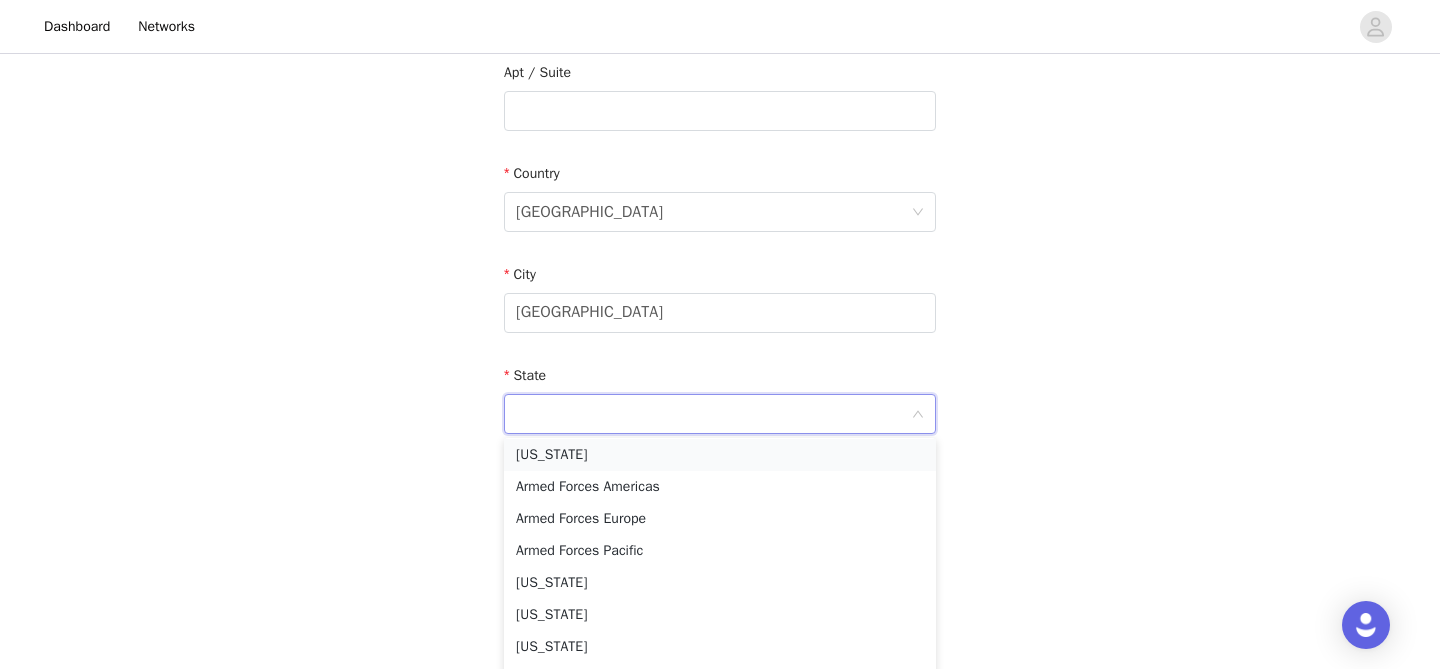 scroll, scrollTop: 171, scrollLeft: 0, axis: vertical 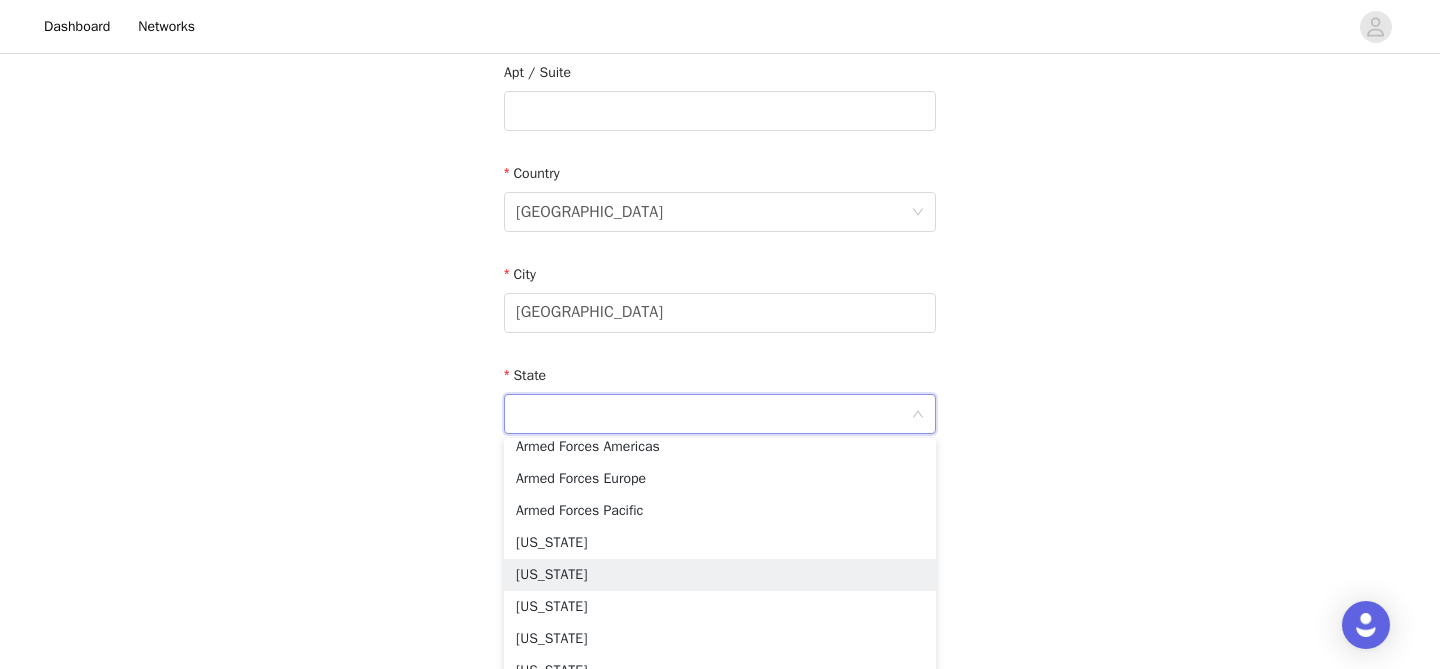 click on "Colorado" at bounding box center [720, 575] 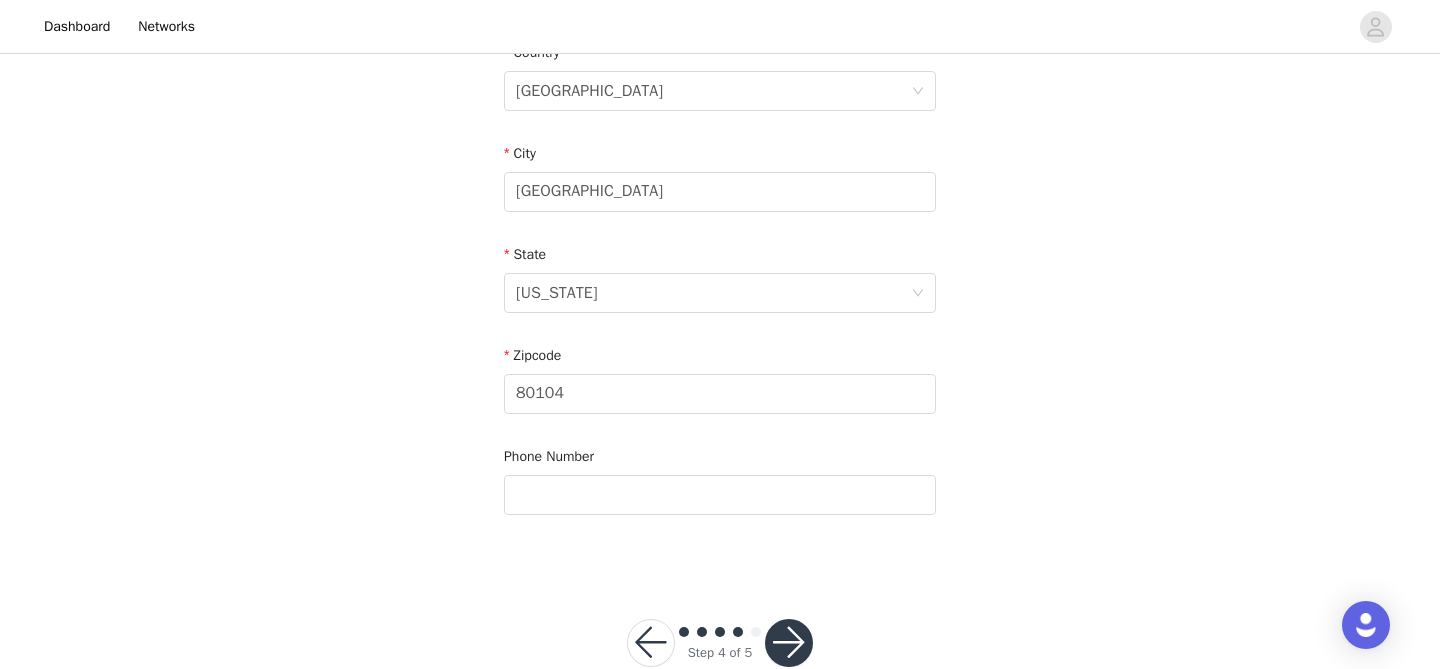 scroll, scrollTop: 650, scrollLeft: 0, axis: vertical 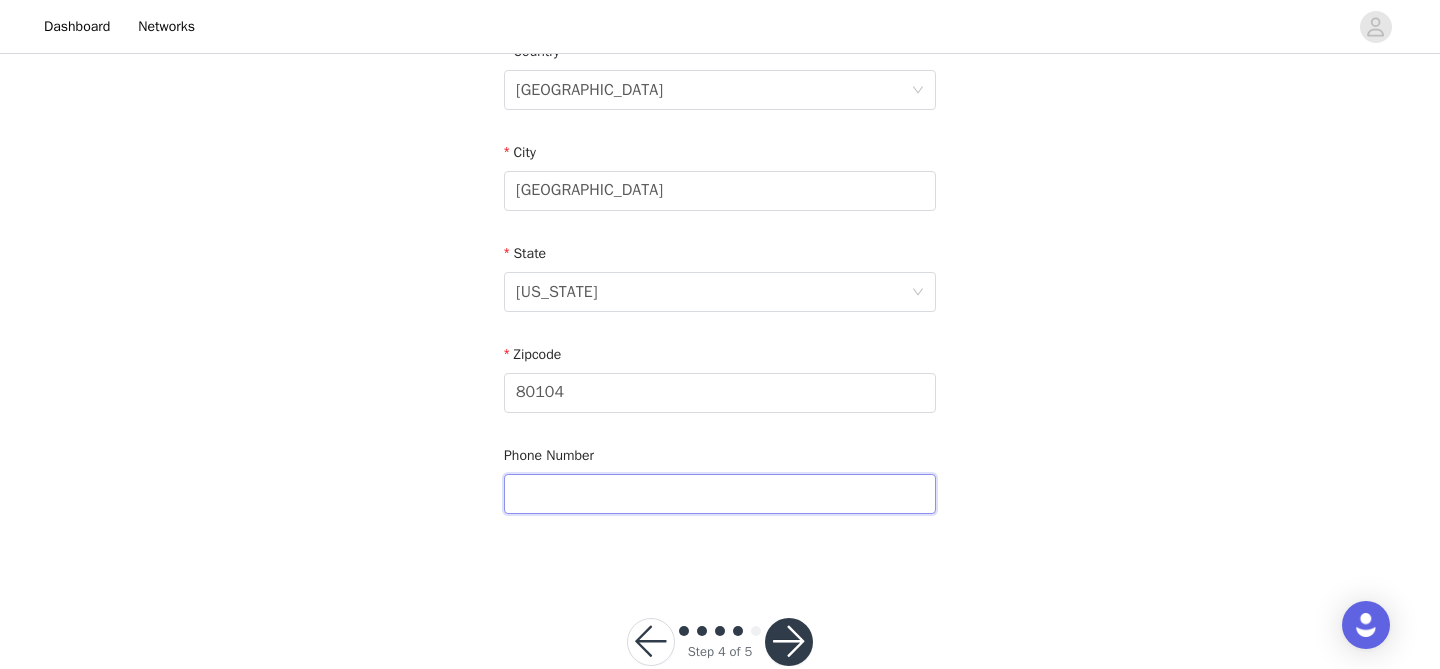 click at bounding box center (720, 494) 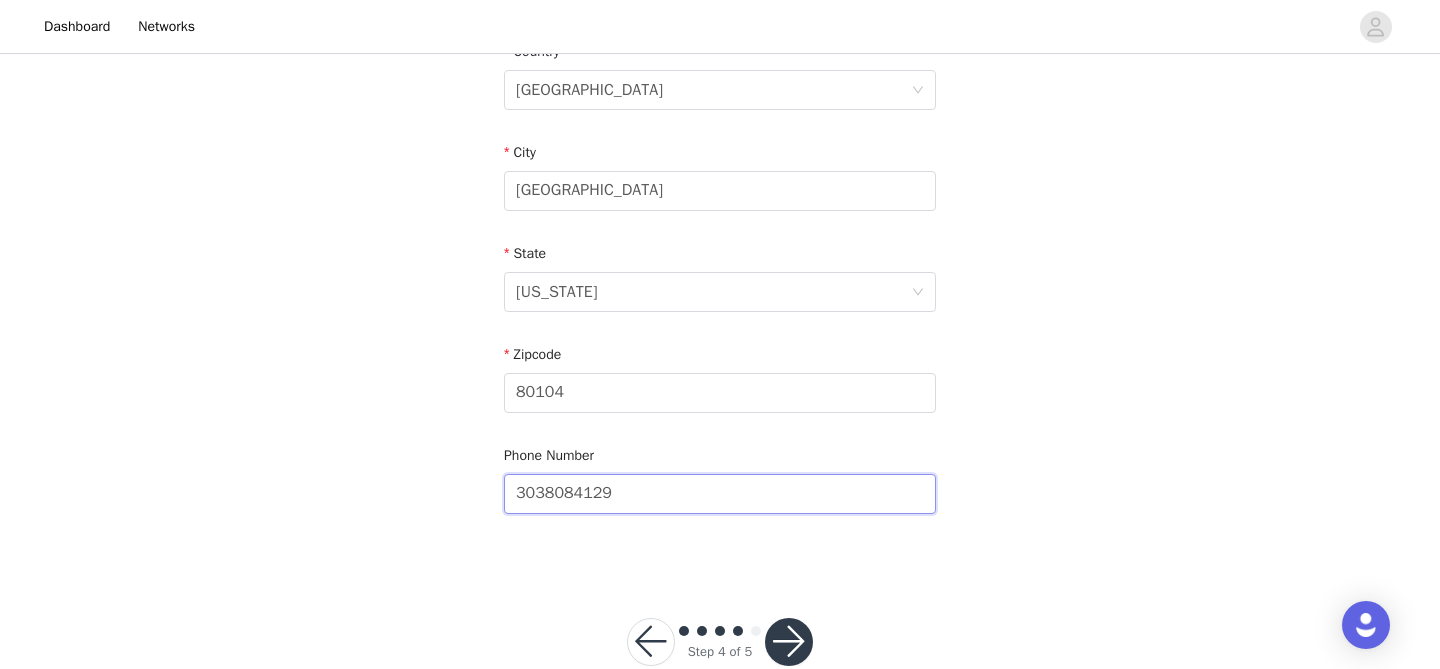scroll, scrollTop: 689, scrollLeft: 0, axis: vertical 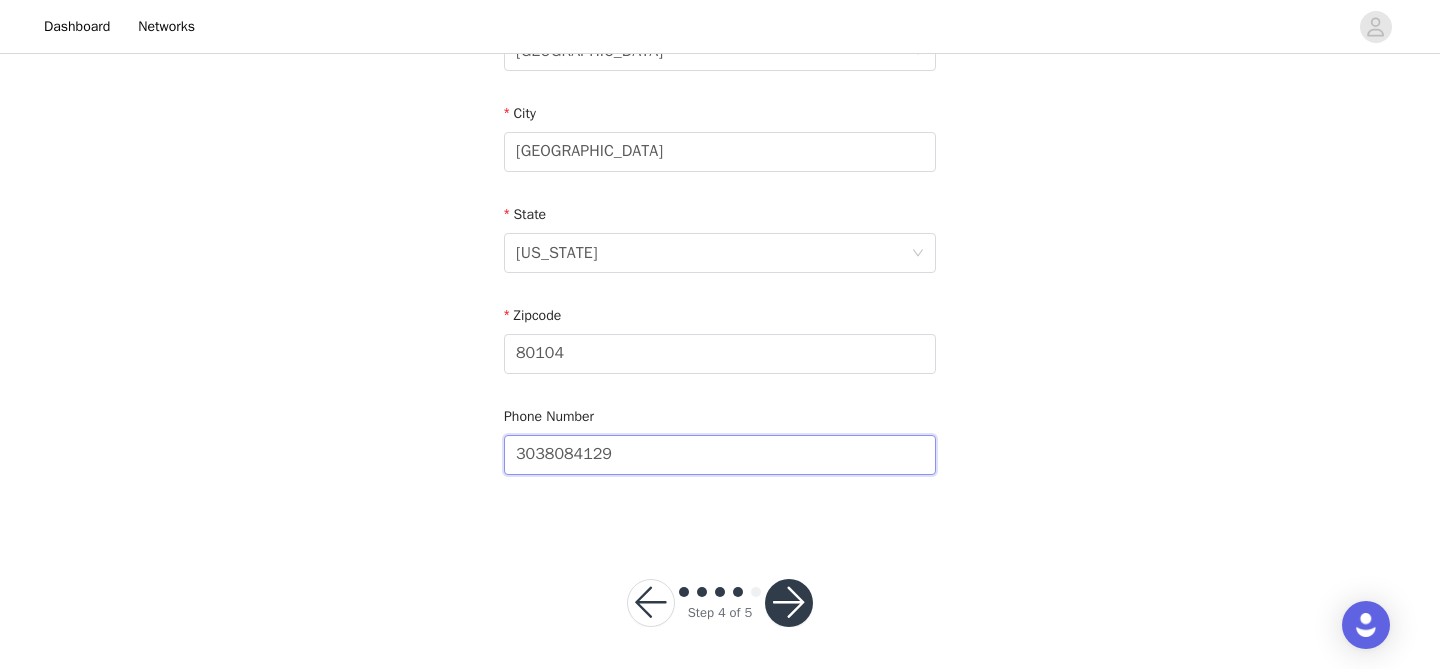 type on "3038084129" 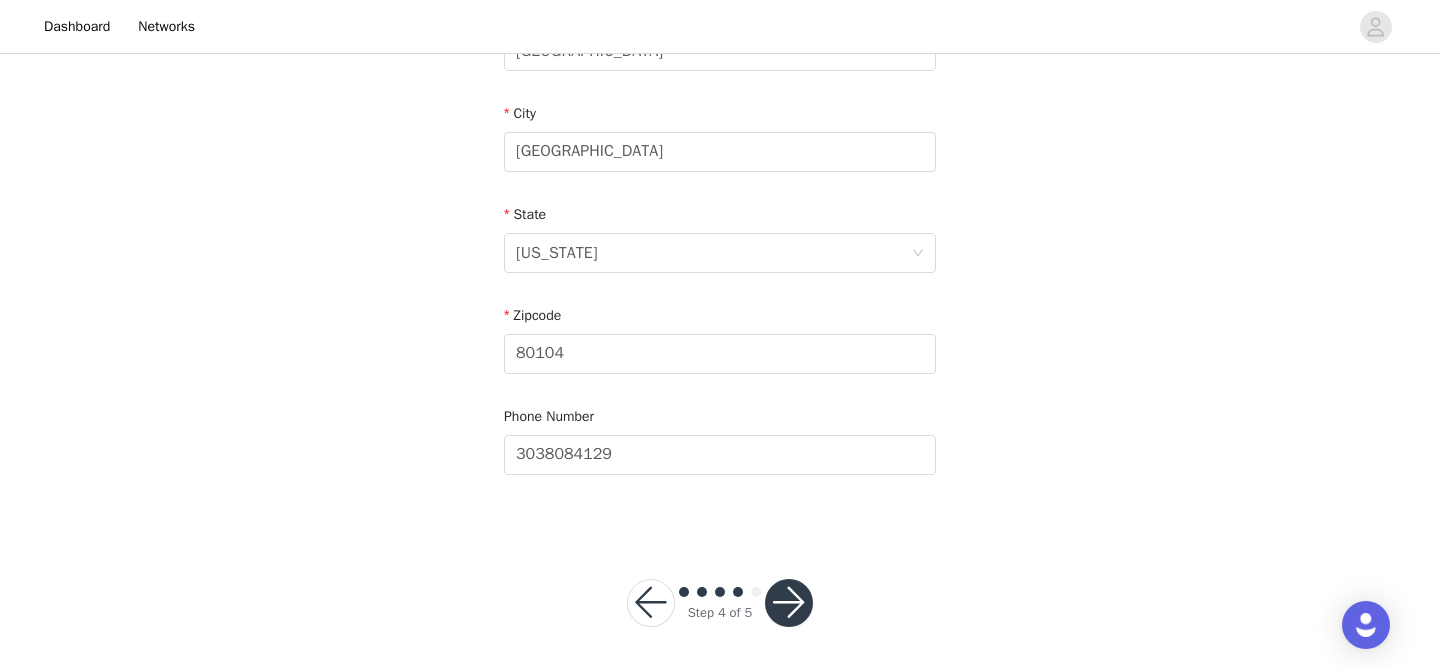 click at bounding box center (789, 603) 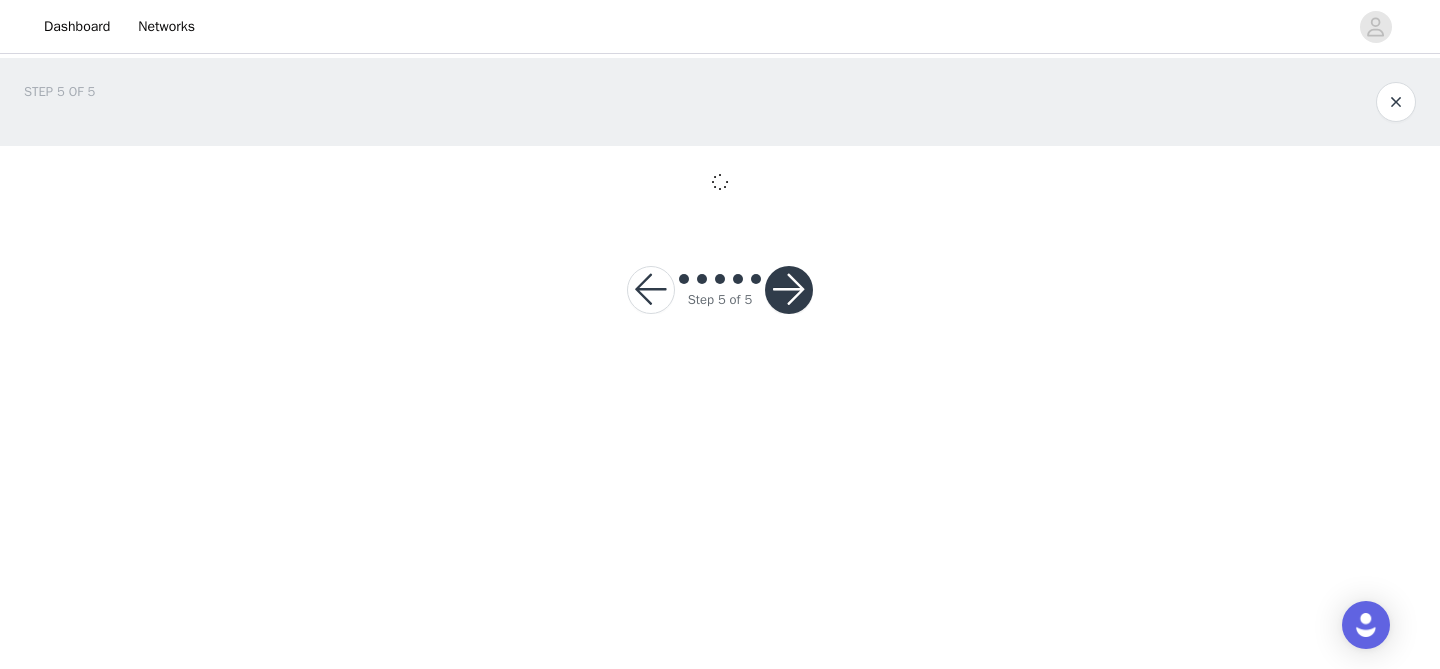 scroll, scrollTop: 0, scrollLeft: 0, axis: both 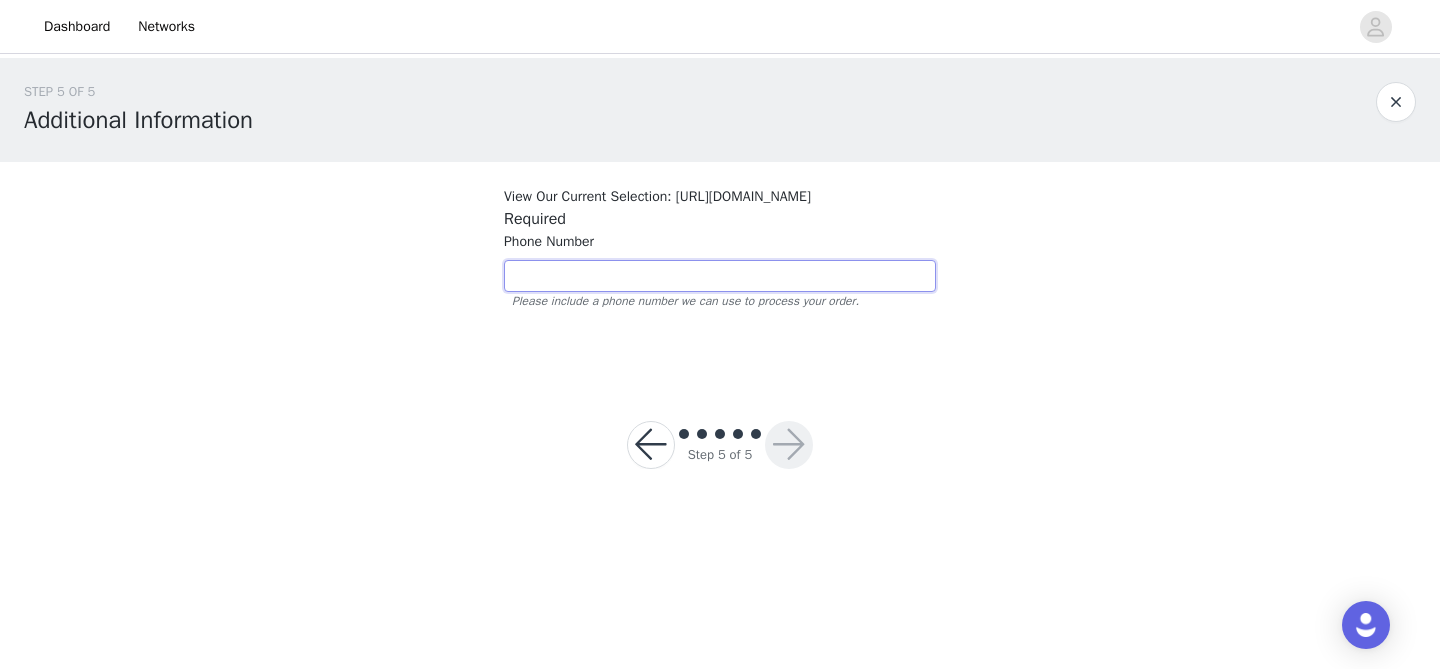 click at bounding box center (720, 276) 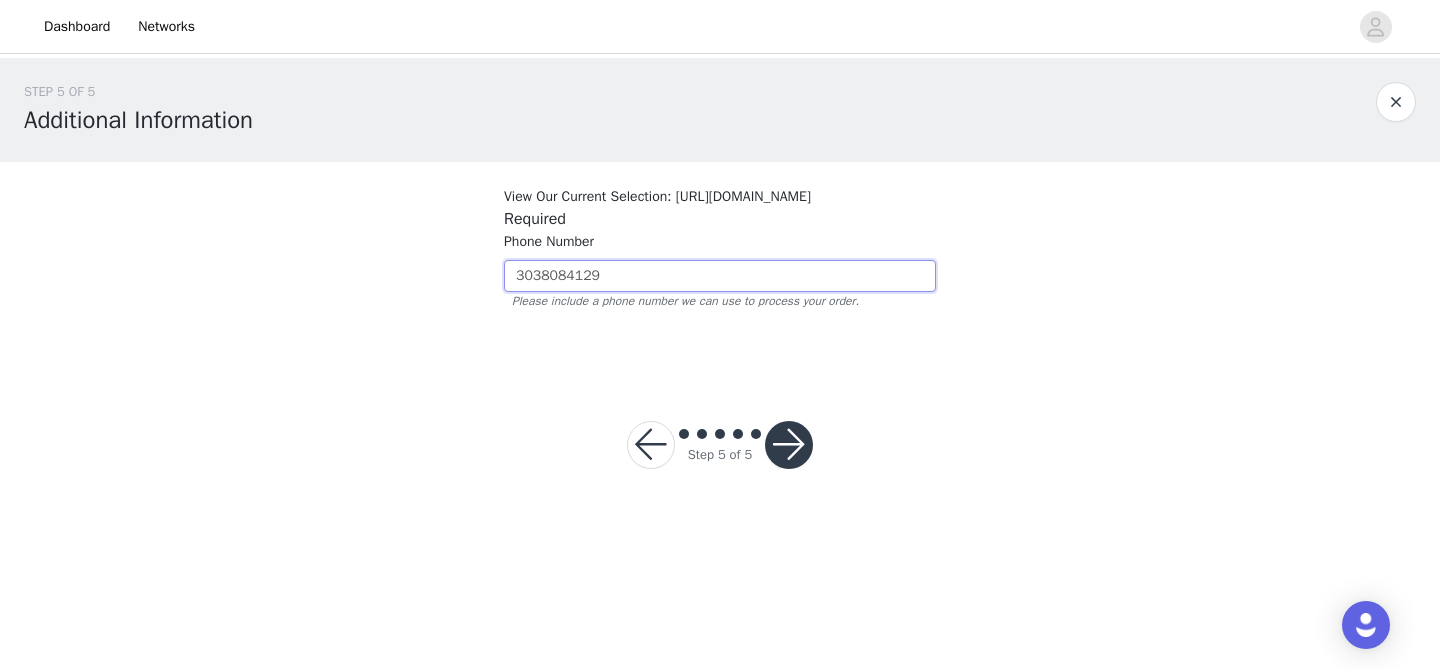 type on "3038084129" 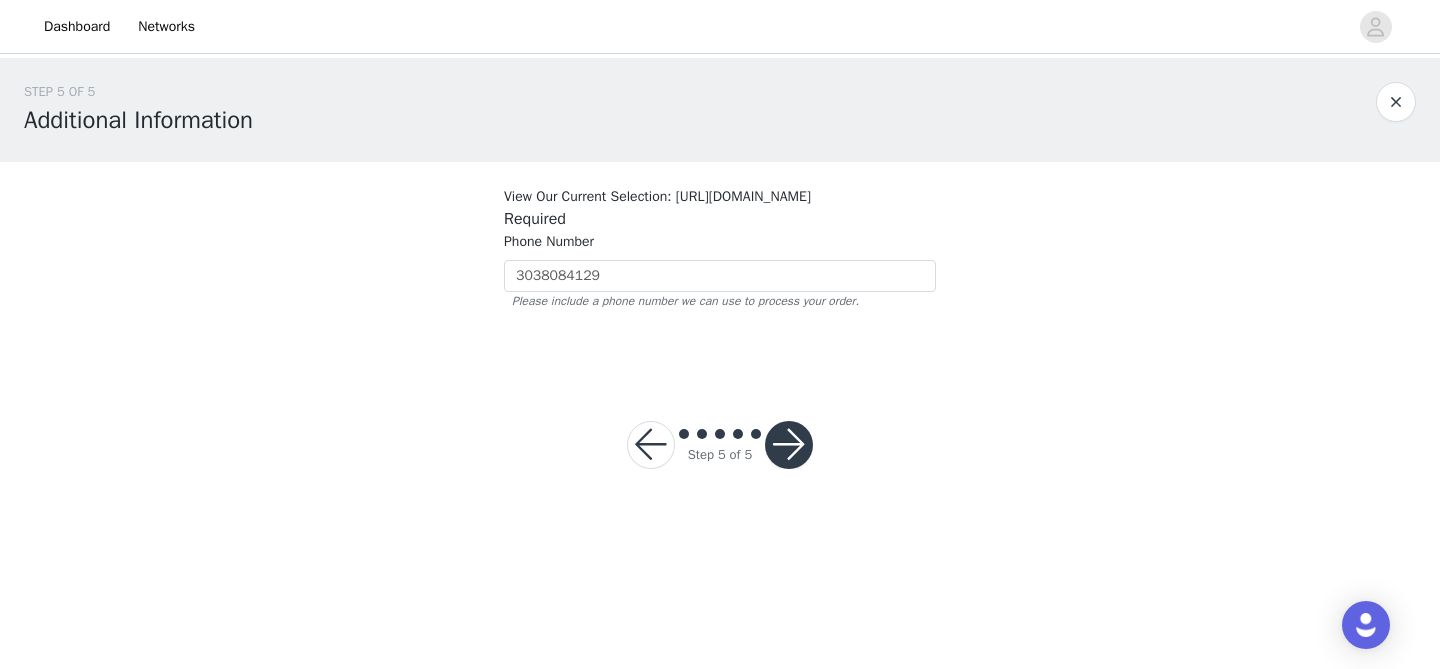 click at bounding box center [789, 445] 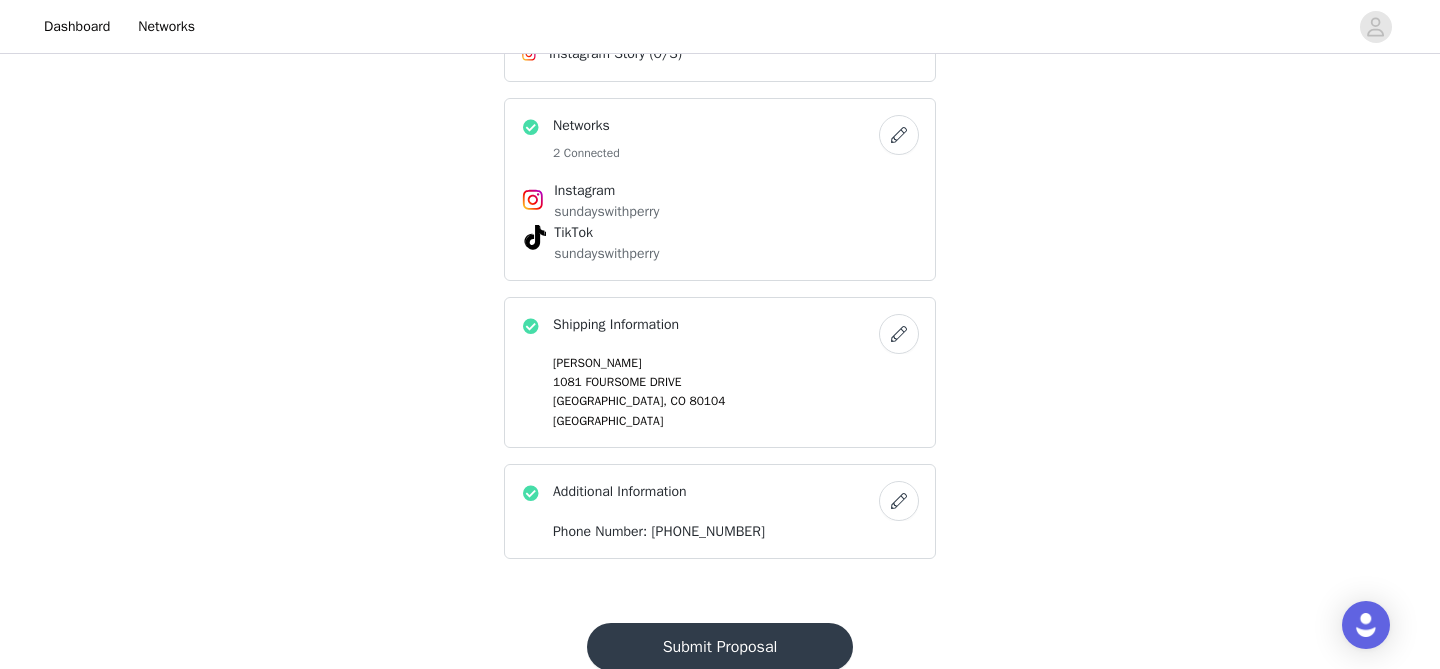 scroll, scrollTop: 1013, scrollLeft: 0, axis: vertical 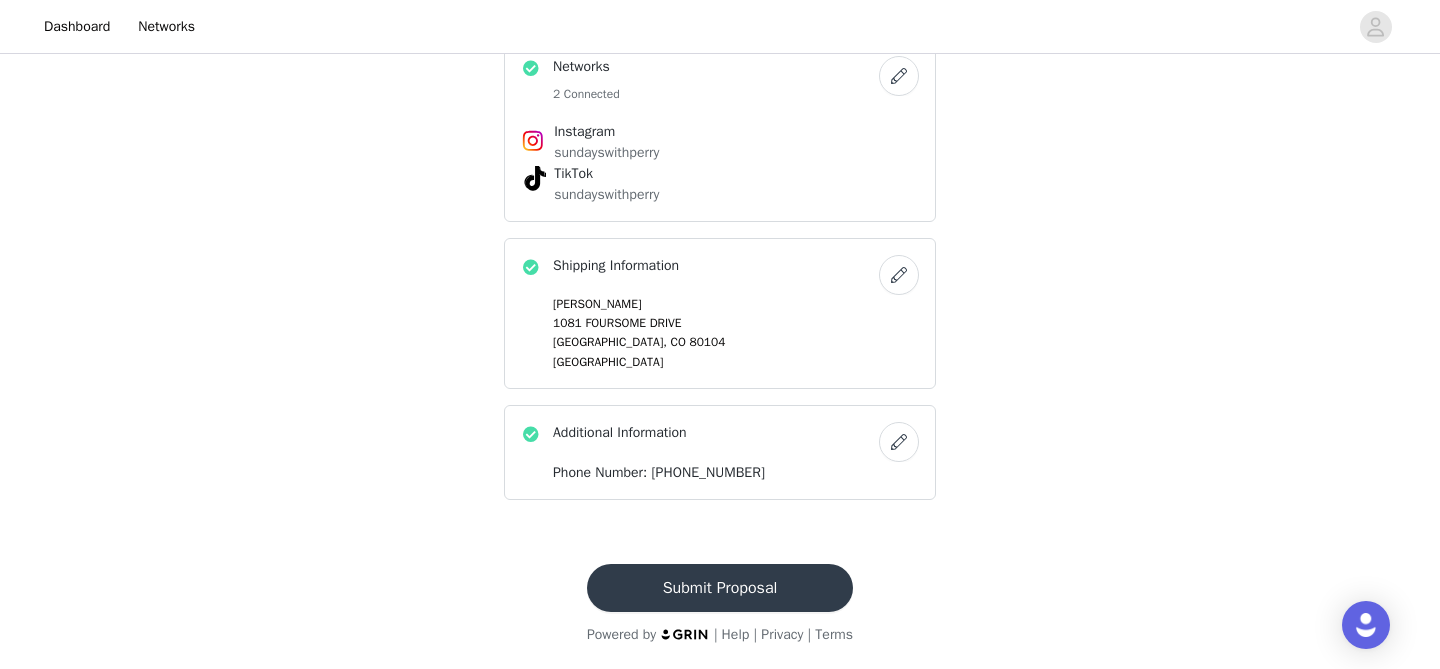 click on "Submit Proposal" at bounding box center (720, 588) 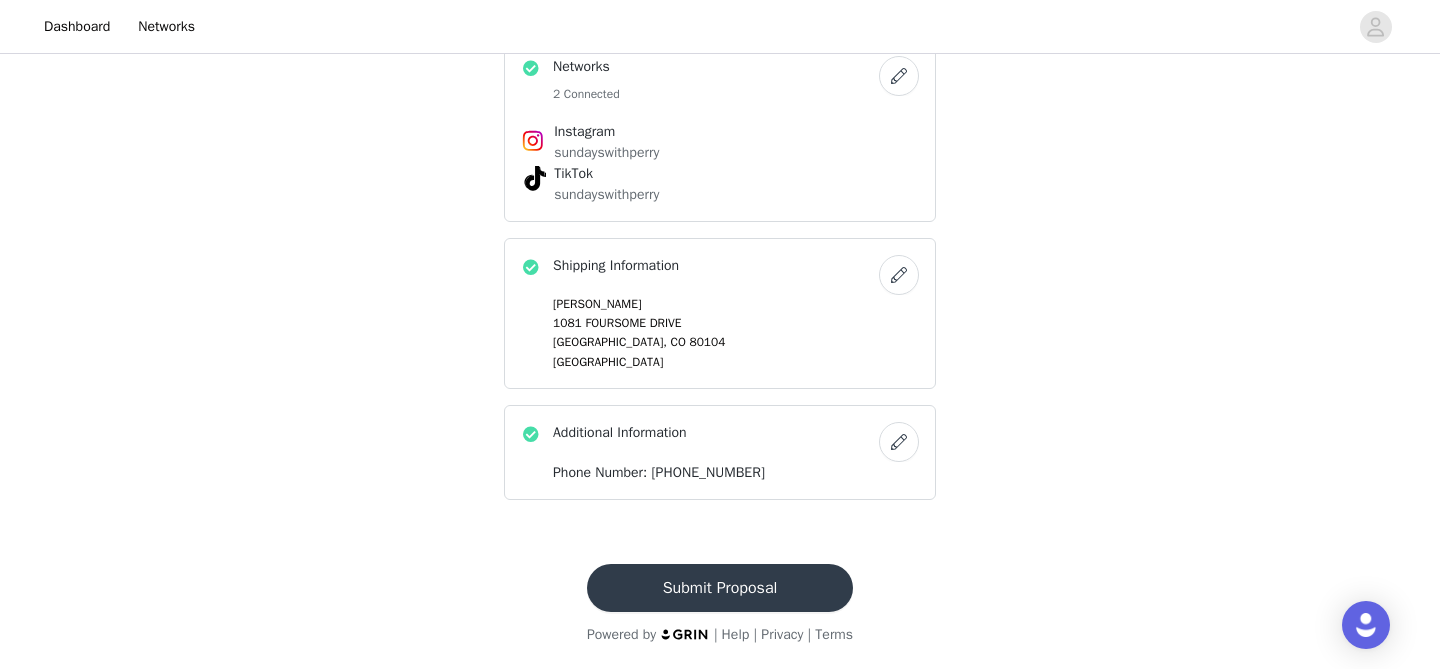 scroll, scrollTop: 0, scrollLeft: 0, axis: both 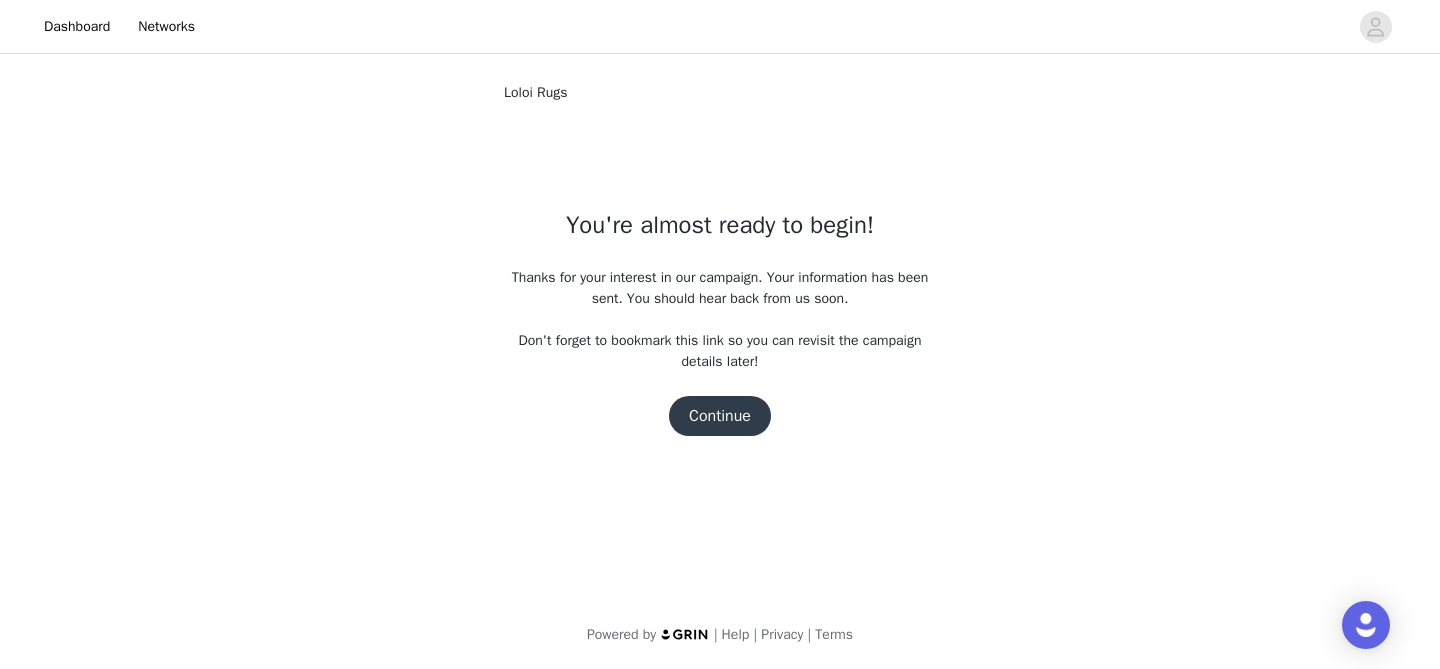 click on "Continue" at bounding box center [720, 416] 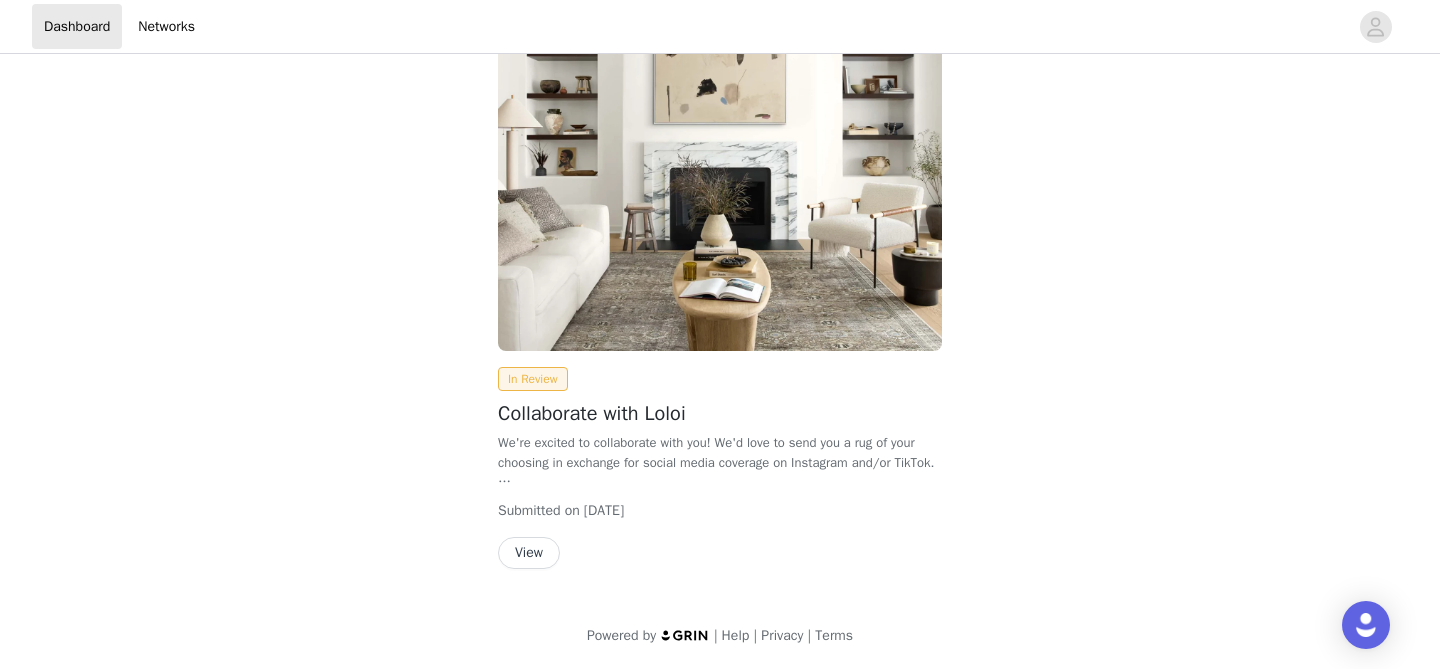 scroll, scrollTop: 0, scrollLeft: 0, axis: both 